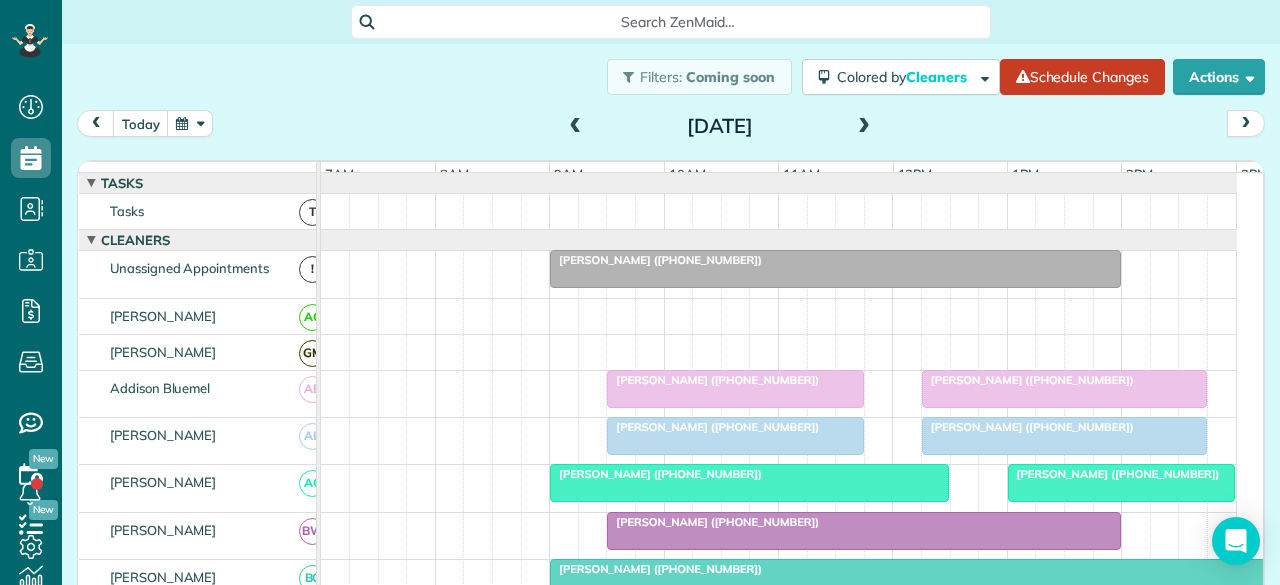 scroll, scrollTop: 0, scrollLeft: 0, axis: both 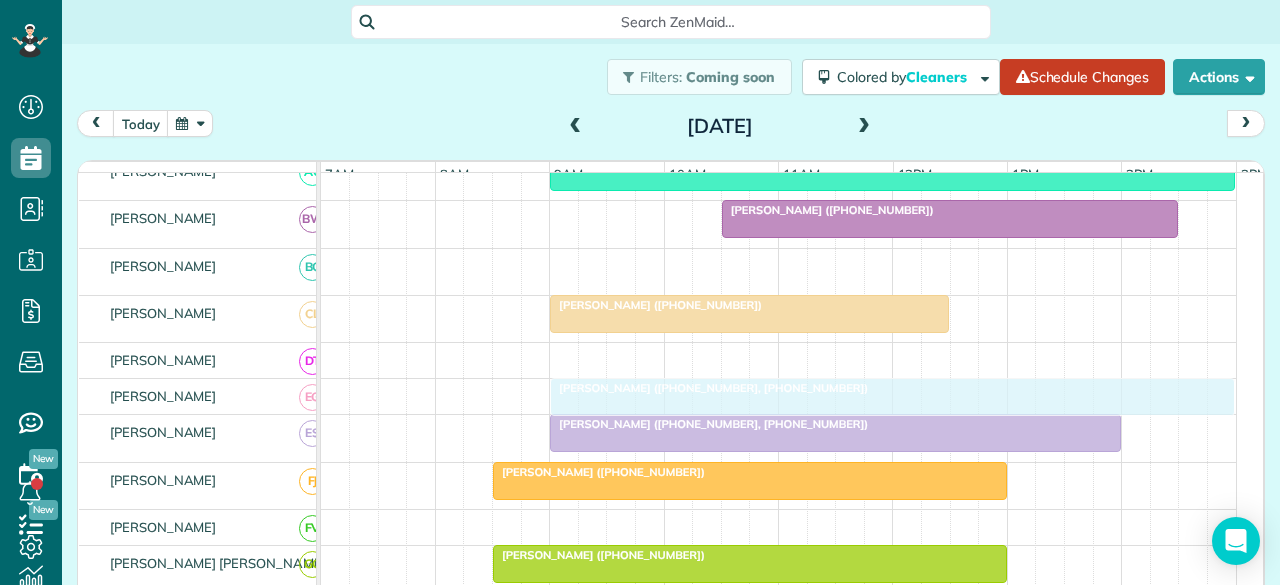 drag, startPoint x: 594, startPoint y: 269, endPoint x: 598, endPoint y: 407, distance: 138.05795 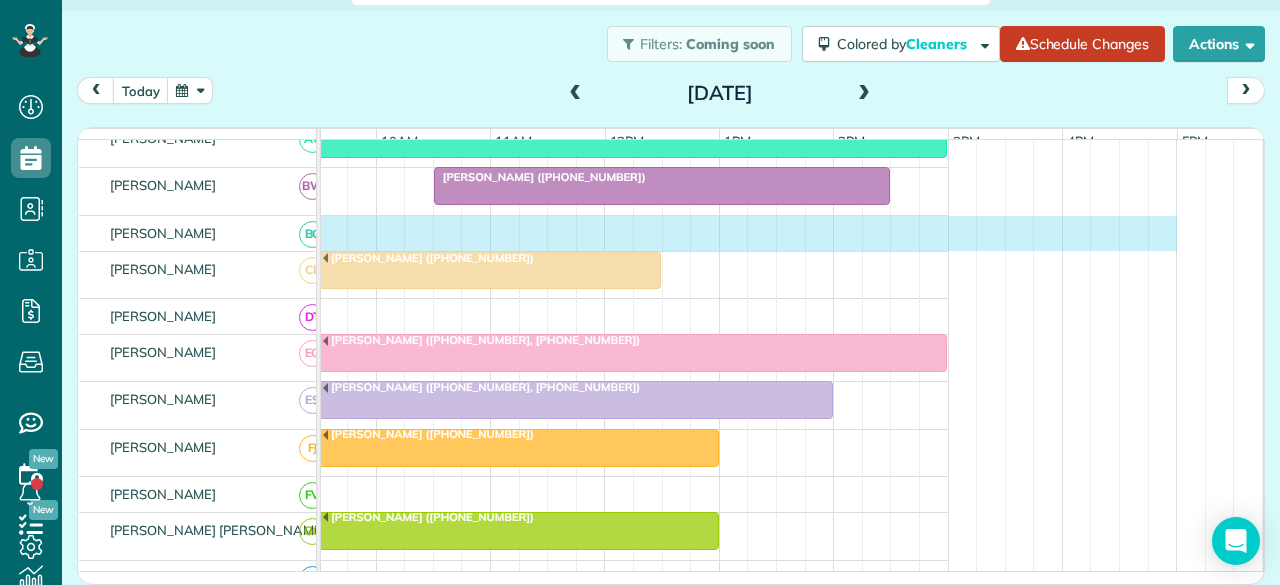 drag, startPoint x: 546, startPoint y: 236, endPoint x: 1162, endPoint y: 219, distance: 616.23456 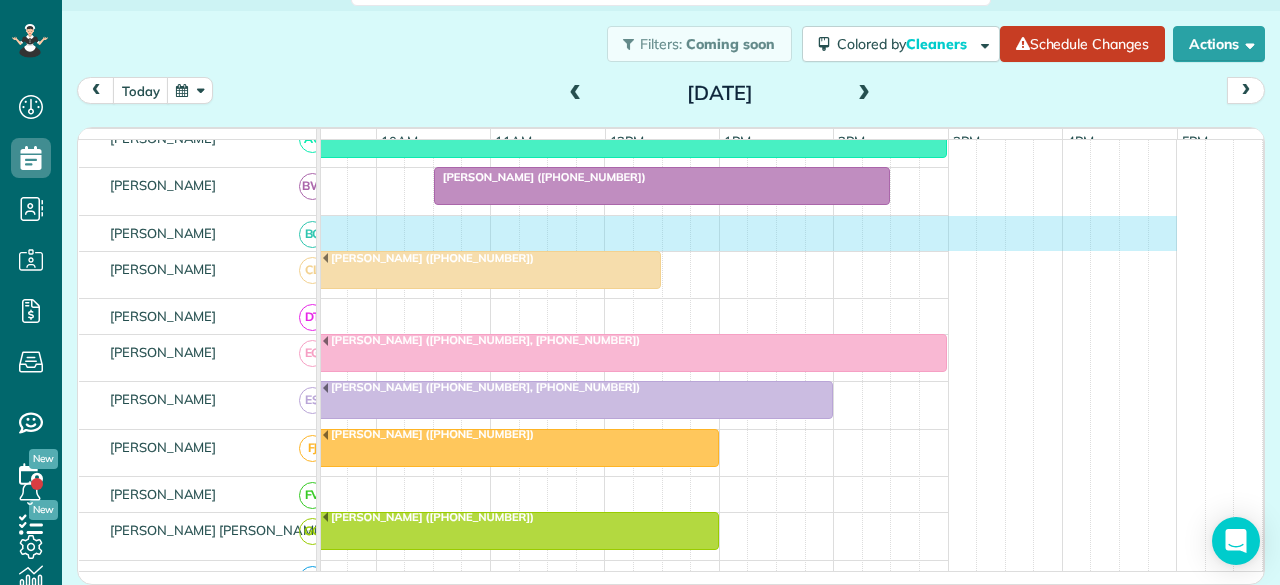 click on "[PERSON_NAME] ([PHONE_NUMBER])         [PERSON_NAME] ([PHONE_NUMBER])         [PERSON_NAME] ([PHONE_NUMBER])         [PERSON_NAME] ([PHONE_NUMBER])                 [PERSON_NAME] ([PHONE_NUMBER])                 [PERSON_NAME] ([PHONE_NUMBER], [PHONE_NUMBER])         [PERSON_NAME] ([PHONE_NUMBER], [PHONE_NUMBER])         [PERSON_NAME] ([PHONE_NUMBER])                 [PERSON_NAME] ([PHONE_NUMBER])                 [PERSON_NAME] ([PHONE_NUMBER])                 [PERSON_NAME] ([PHONE_NUMBER], [PHONE_NUMBER])         [PERSON_NAME] ([PHONE_NUMBER])         [PERSON_NAME] ([PHONE_NUMBER])                 [PERSON_NAME] ([PHONE_NUMBER], [PHONE_NUMBER]) [PERSON_NAME] ([PHONE_NUMBER])         [PERSON_NAME] ([PHONE_NUMBER]) [PERSON_NAME] ([PHONE_NUMBER])         [PERSON_NAME] ([PHONE_NUMBER], [PHONE_NUMBER])         [PERSON_NAME] ([PHONE_NUMBER]) [PERSON_NAME] ([PHONE_NUMBER])         [PERSON_NAME] ([PHONE_NUMBER]) [PERSON_NAME] ([PHONE_NUMBER])         [PERSON_NAME] ([PHONE_NUMBER], [PHONE_NUMBER], [PHONE_NUMBER])" at bounding box center (491, 738) 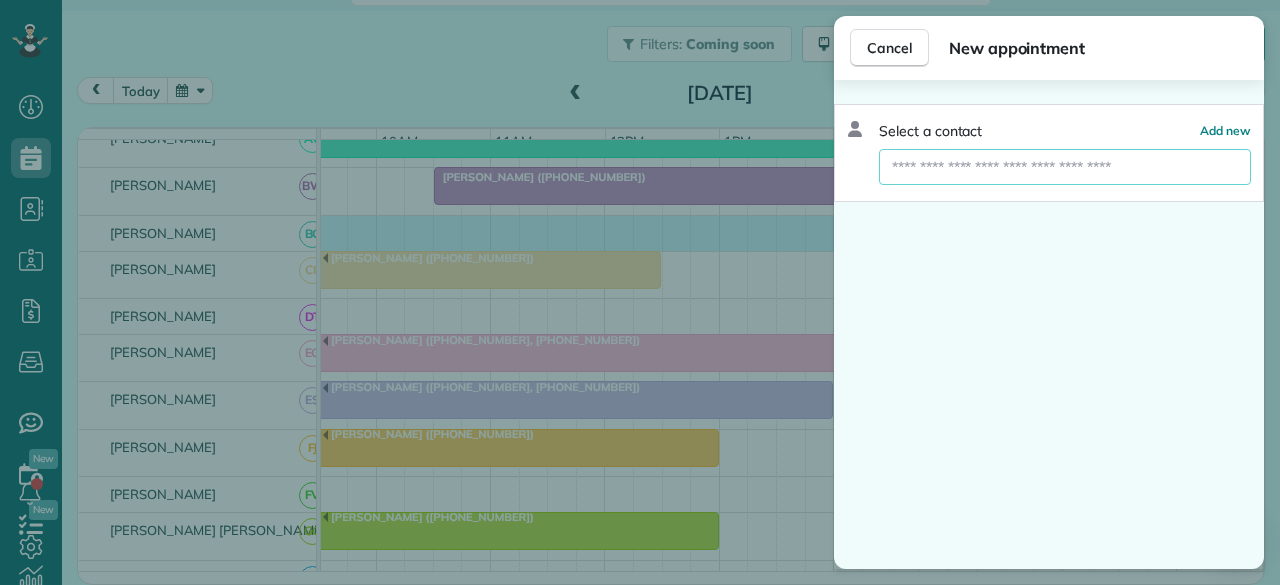 click at bounding box center [1065, 167] 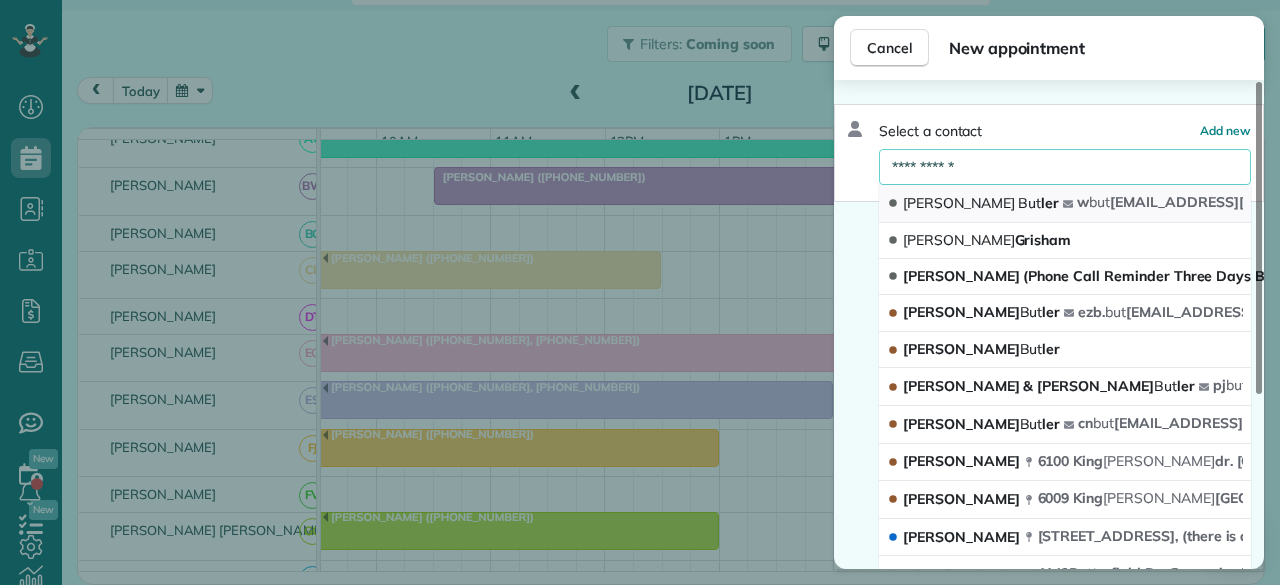type on "**********" 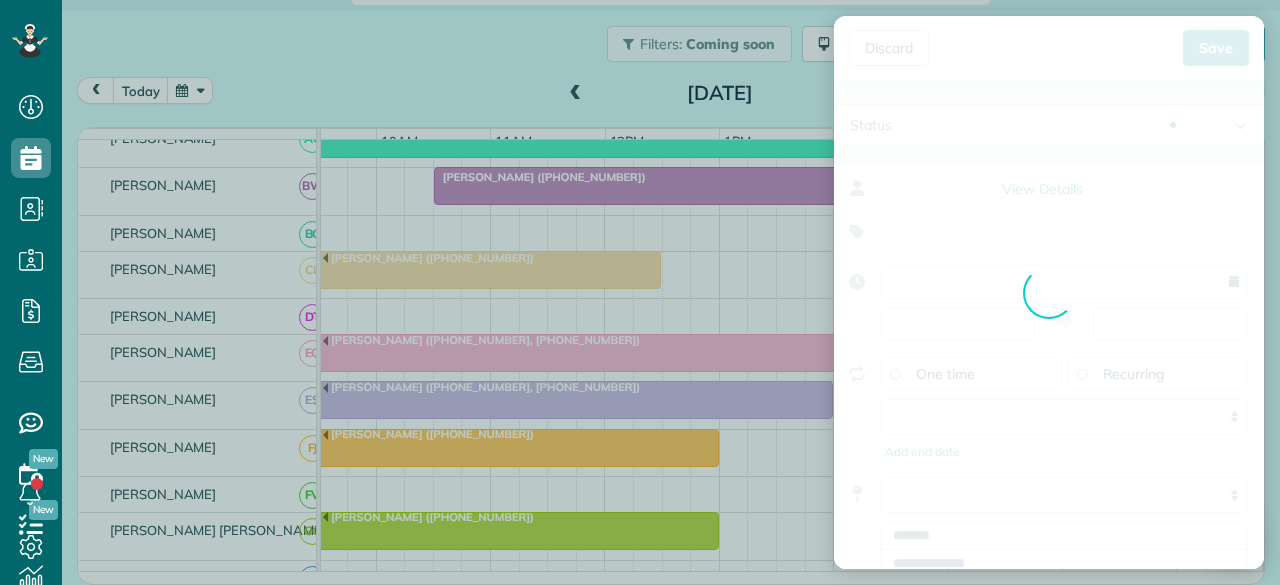 type on "**********" 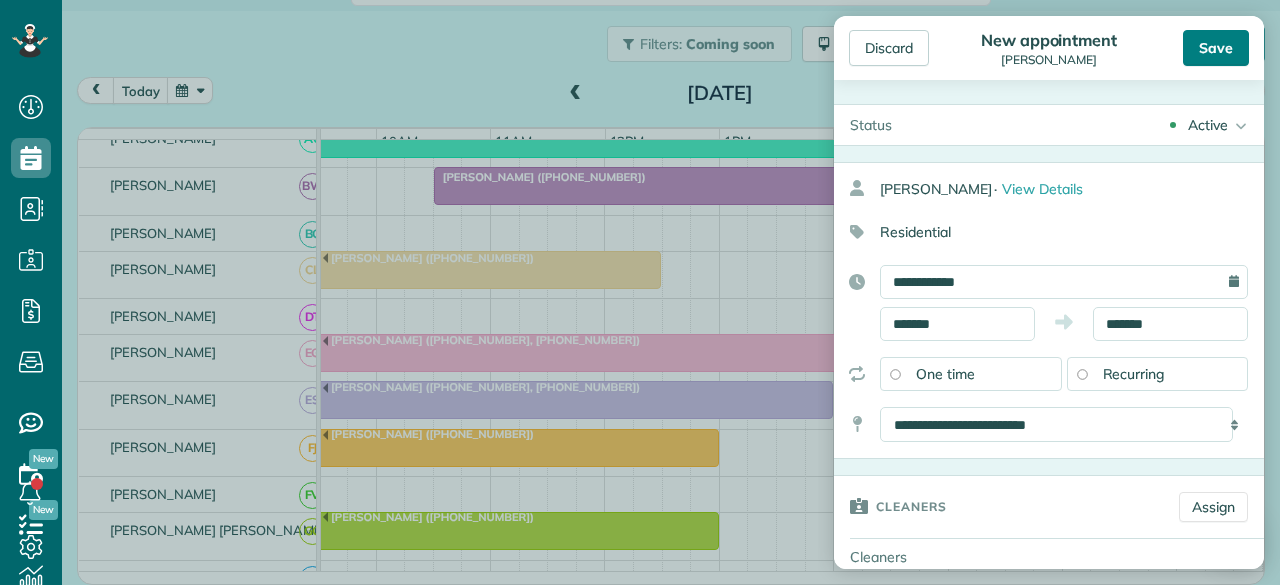 click on "Save" at bounding box center [1216, 48] 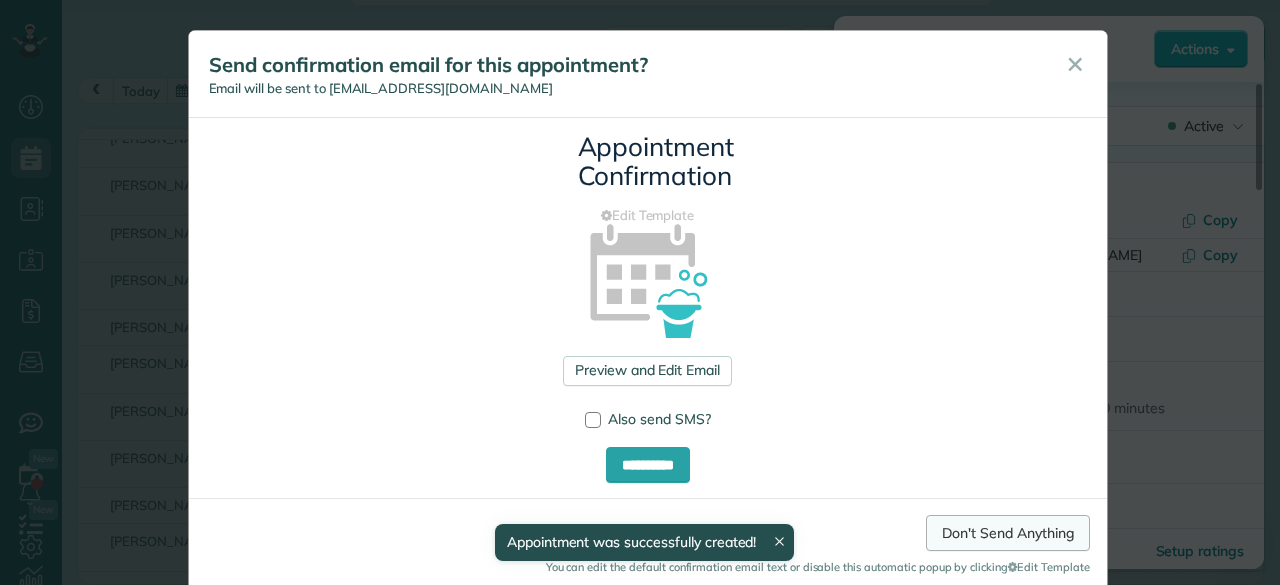 click on "Don't Send Anything" at bounding box center [1007, 533] 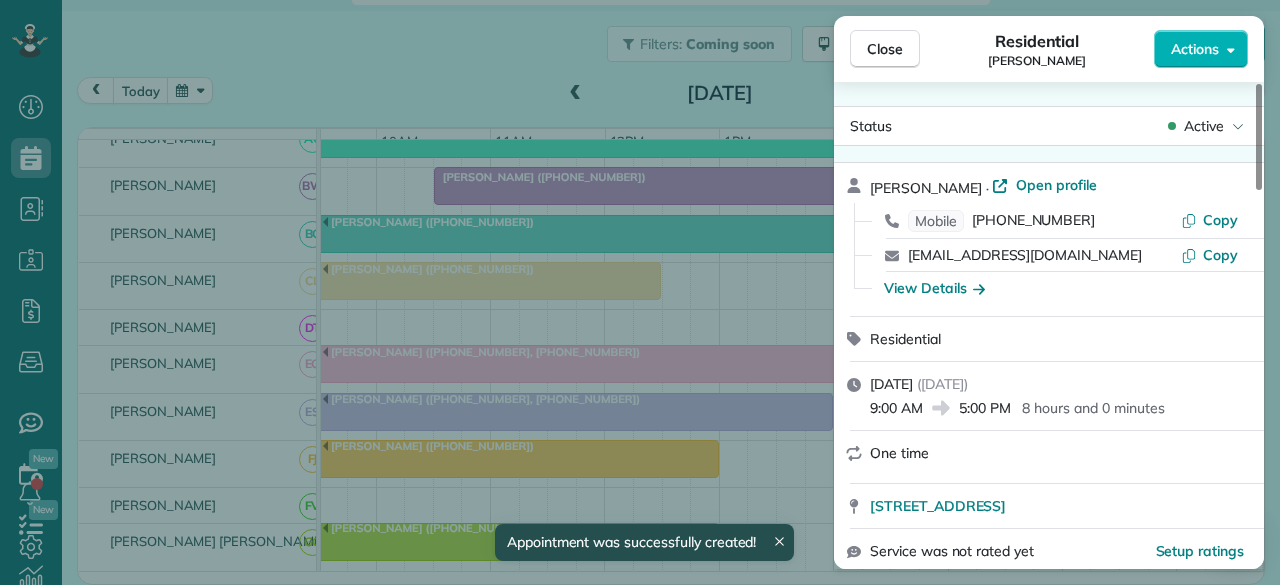 click on "Close" at bounding box center (885, 49) 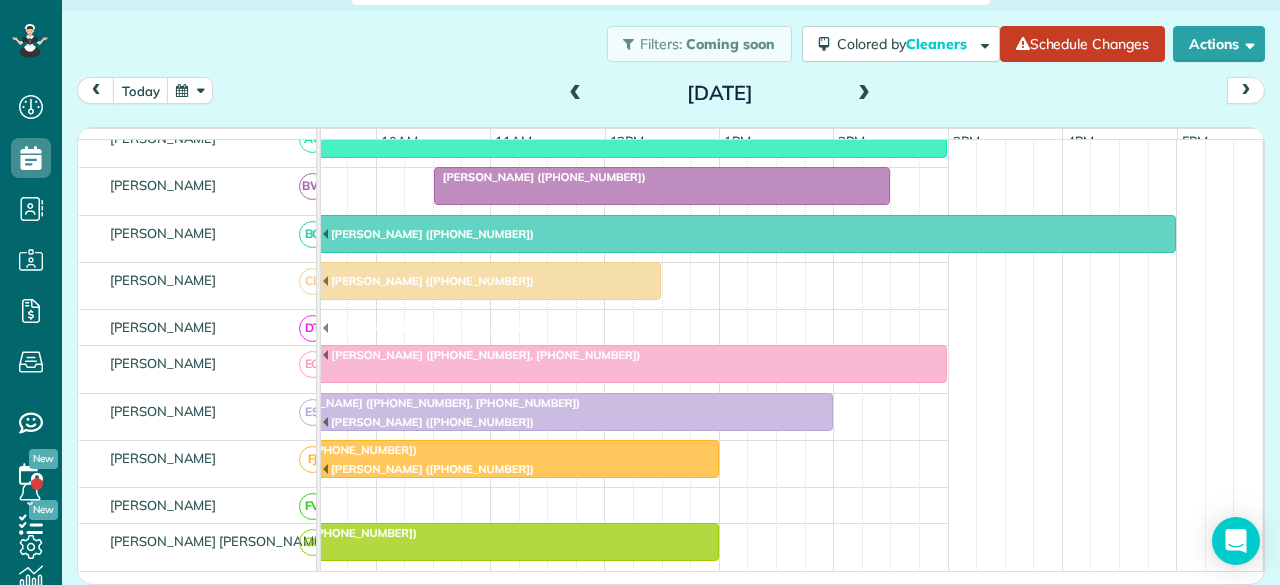 scroll, scrollTop: 100, scrollLeft: 288, axis: both 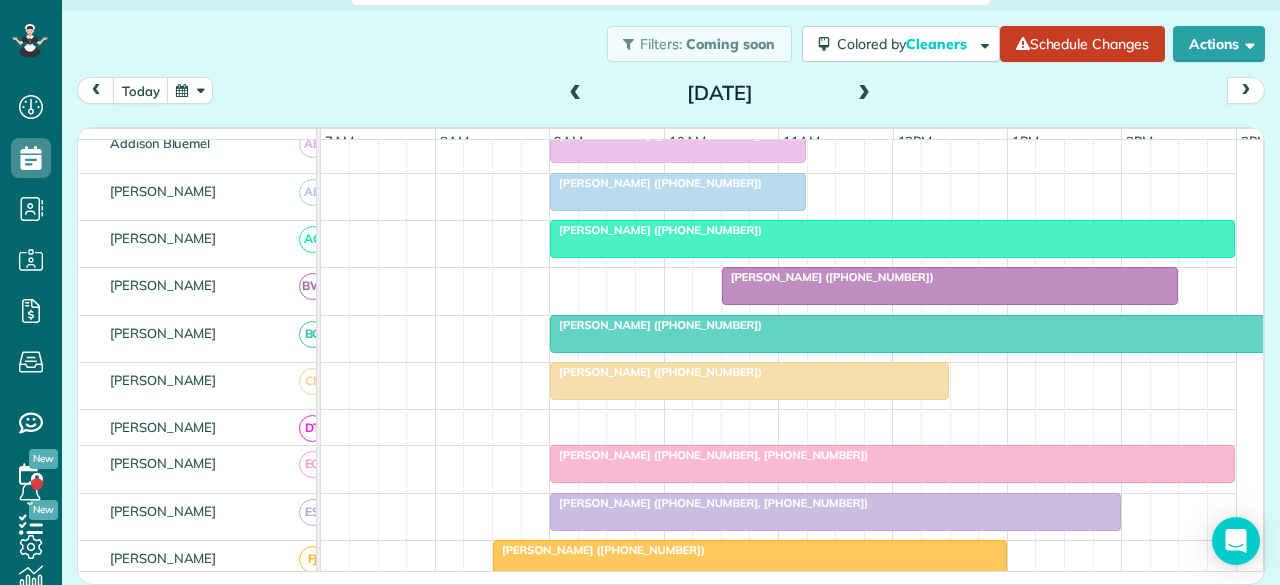 click at bounding box center (576, 94) 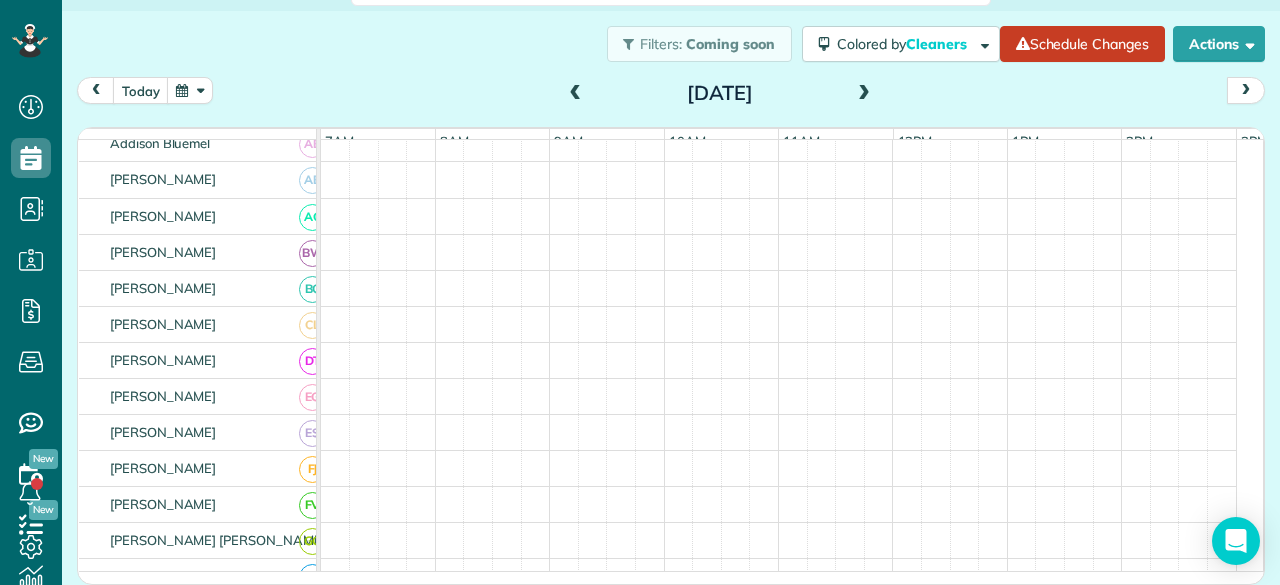 scroll, scrollTop: 188, scrollLeft: 0, axis: vertical 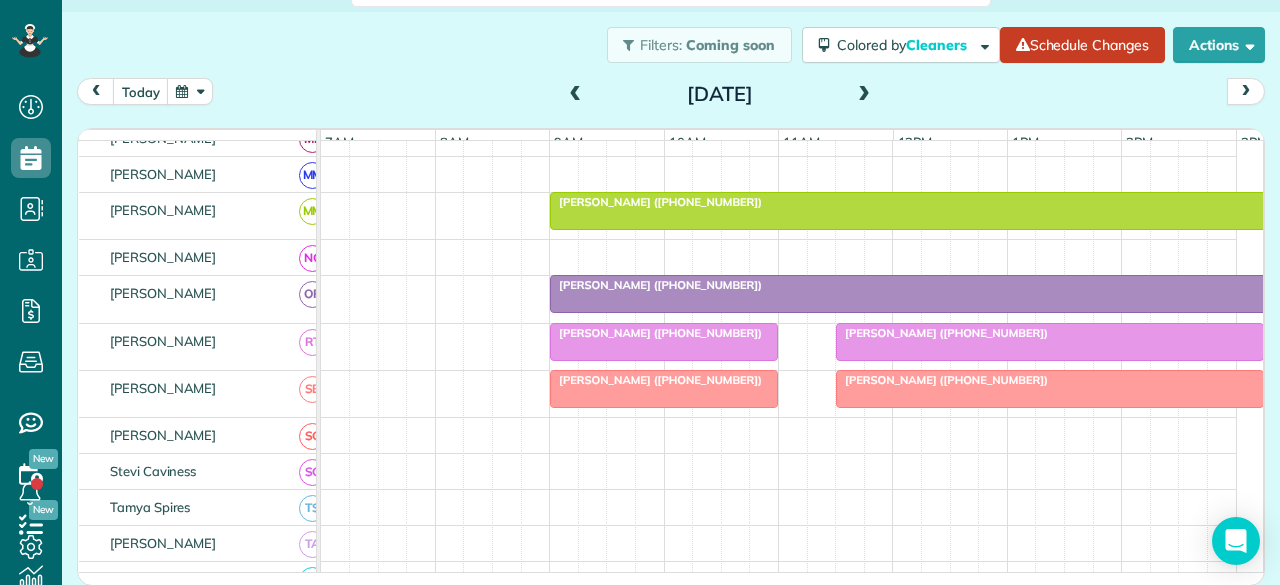 click on "[PERSON_NAME] ([PHONE_NUMBER])" at bounding box center [656, 285] 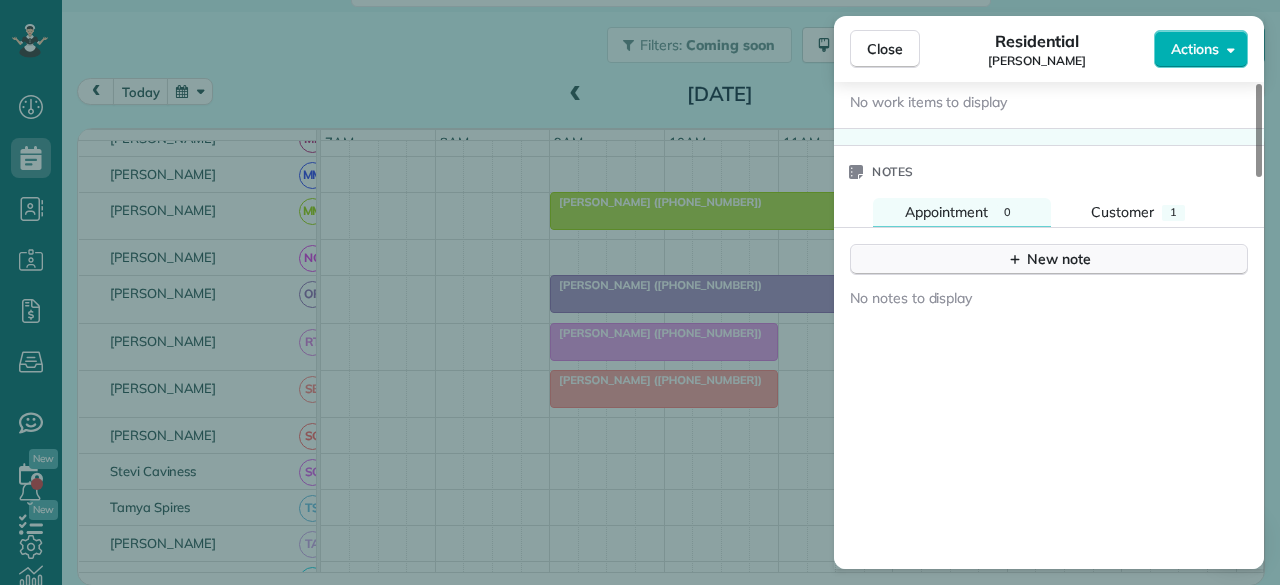 click 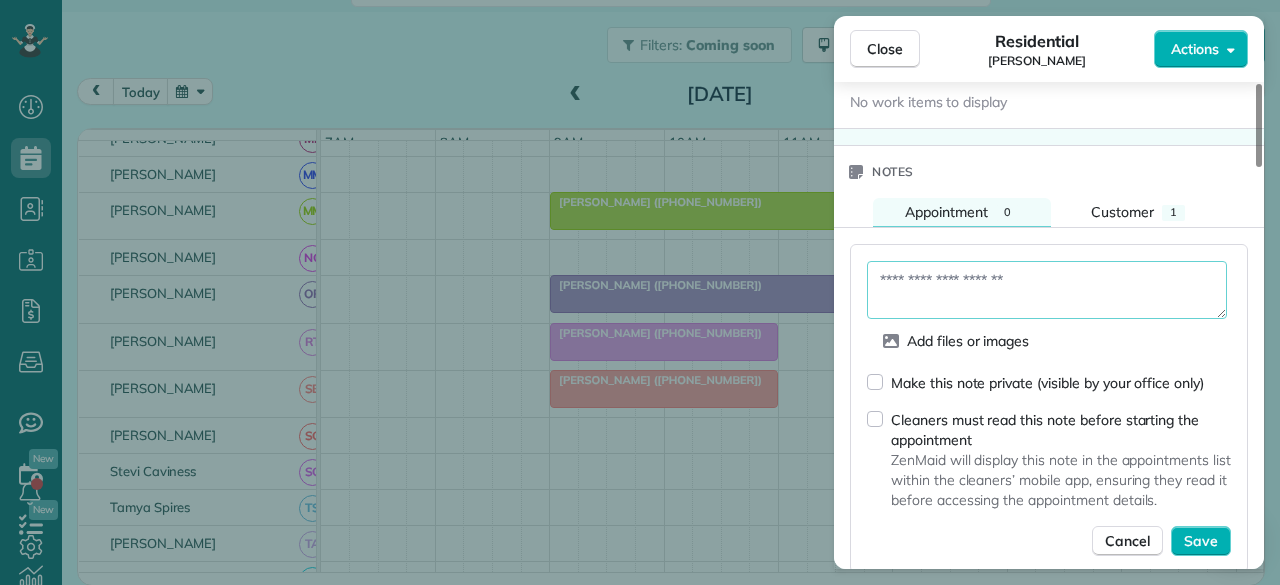 click at bounding box center (1047, 290) 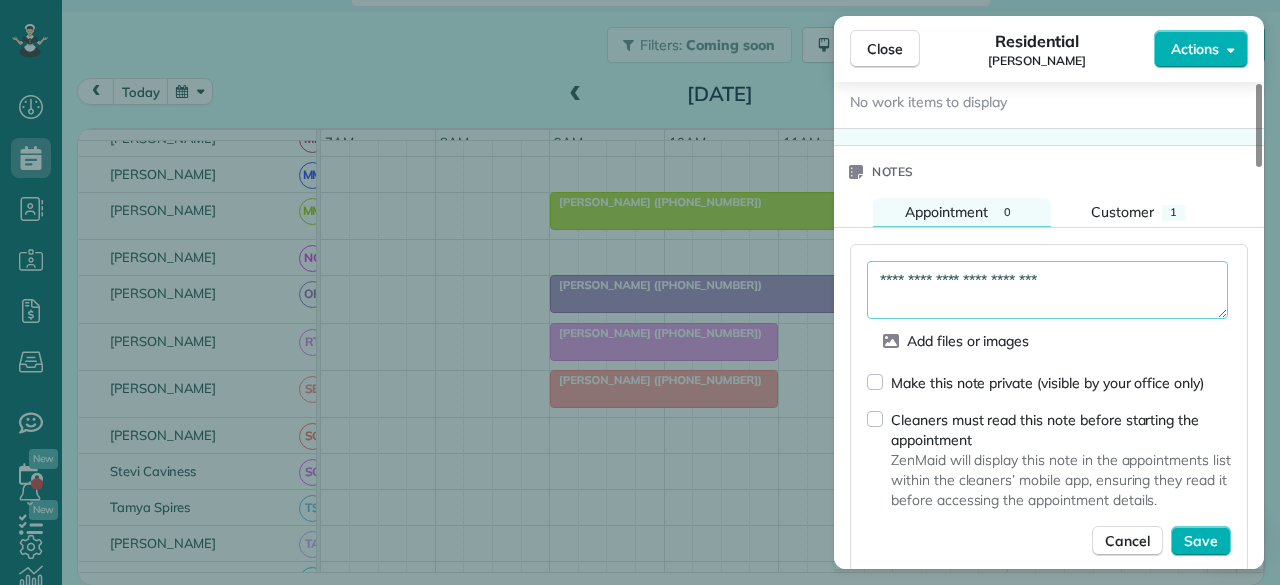 paste on "**********" 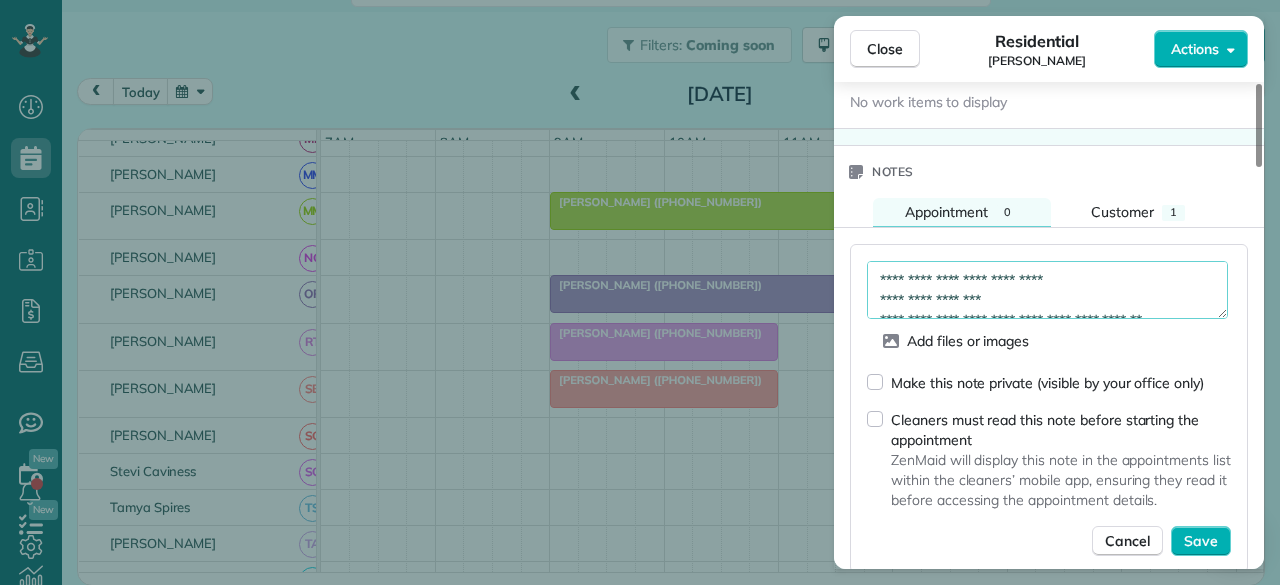 scroll, scrollTop: 651, scrollLeft: 0, axis: vertical 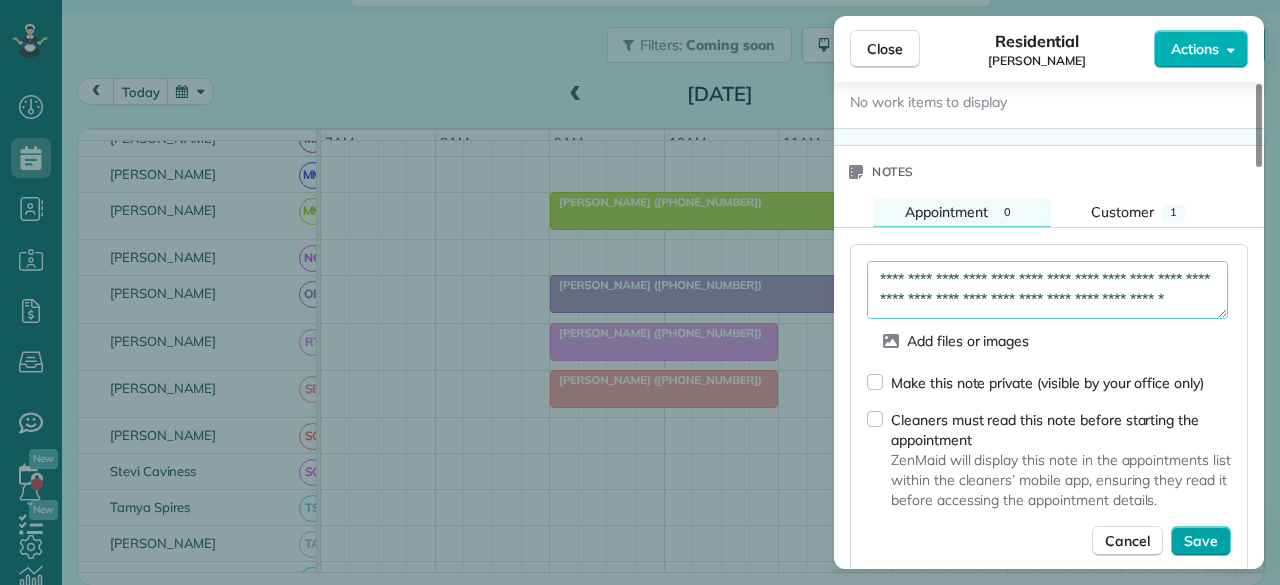 type on "**********" 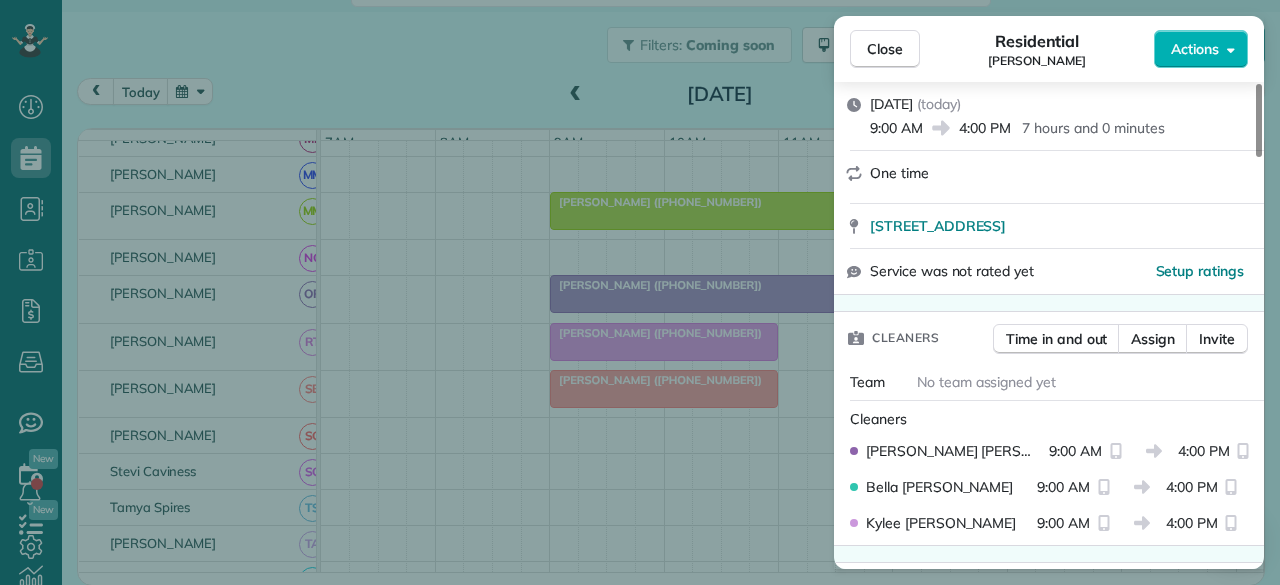 scroll, scrollTop: 400, scrollLeft: 0, axis: vertical 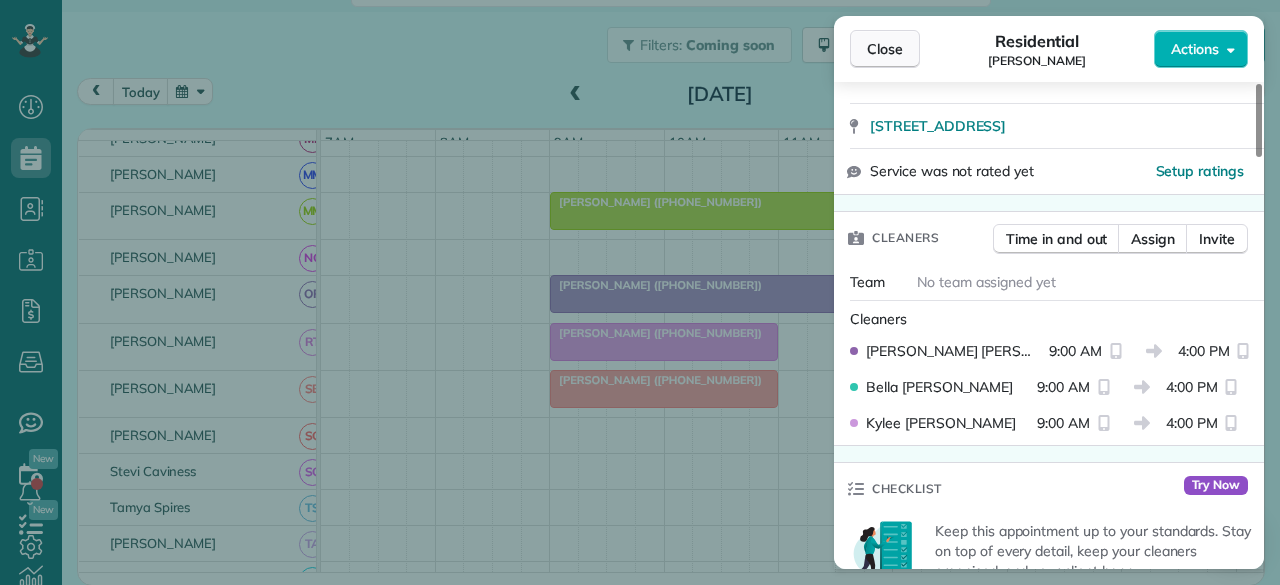 click on "Close" at bounding box center (885, 49) 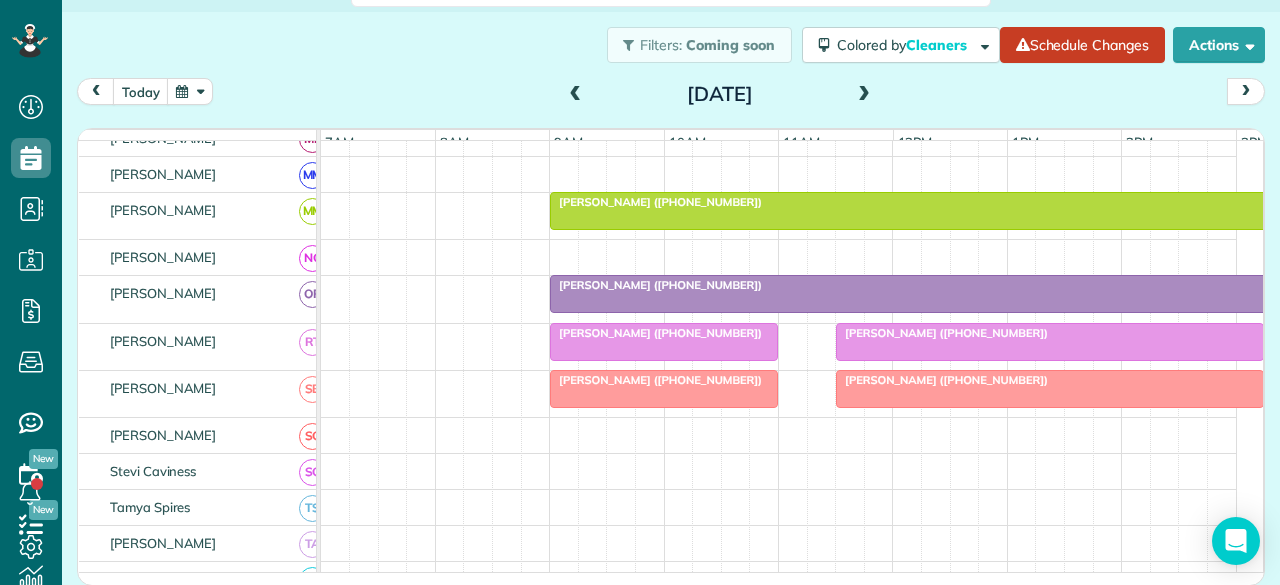 scroll, scrollTop: 1100, scrollLeft: 0, axis: vertical 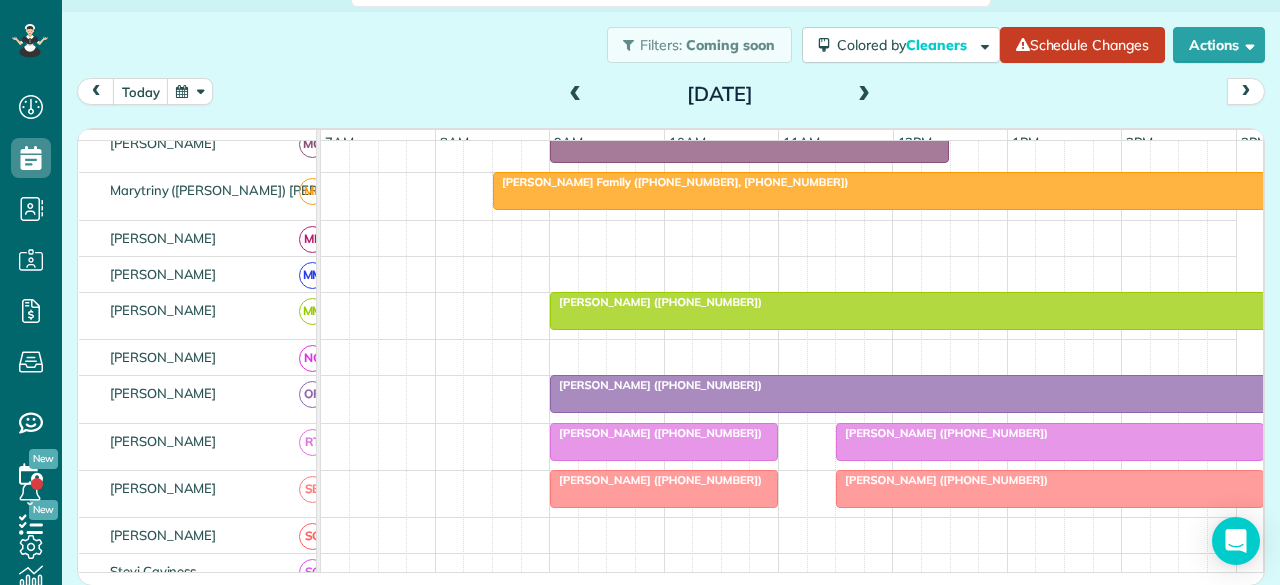 click at bounding box center [1050, 442] 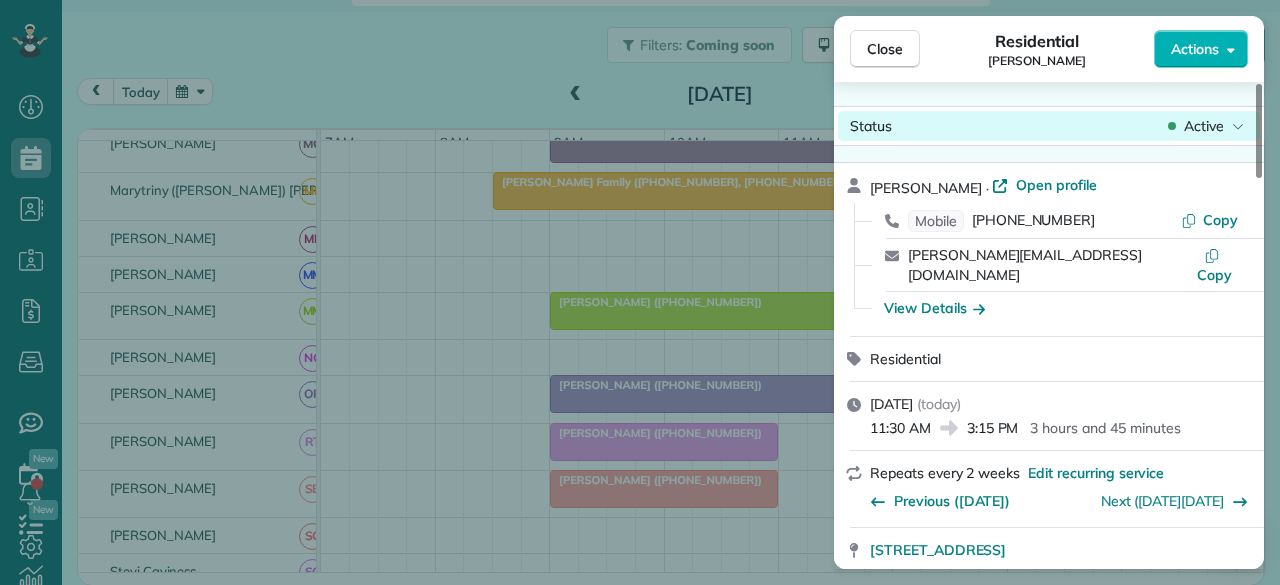 click on "Active" at bounding box center (1204, 126) 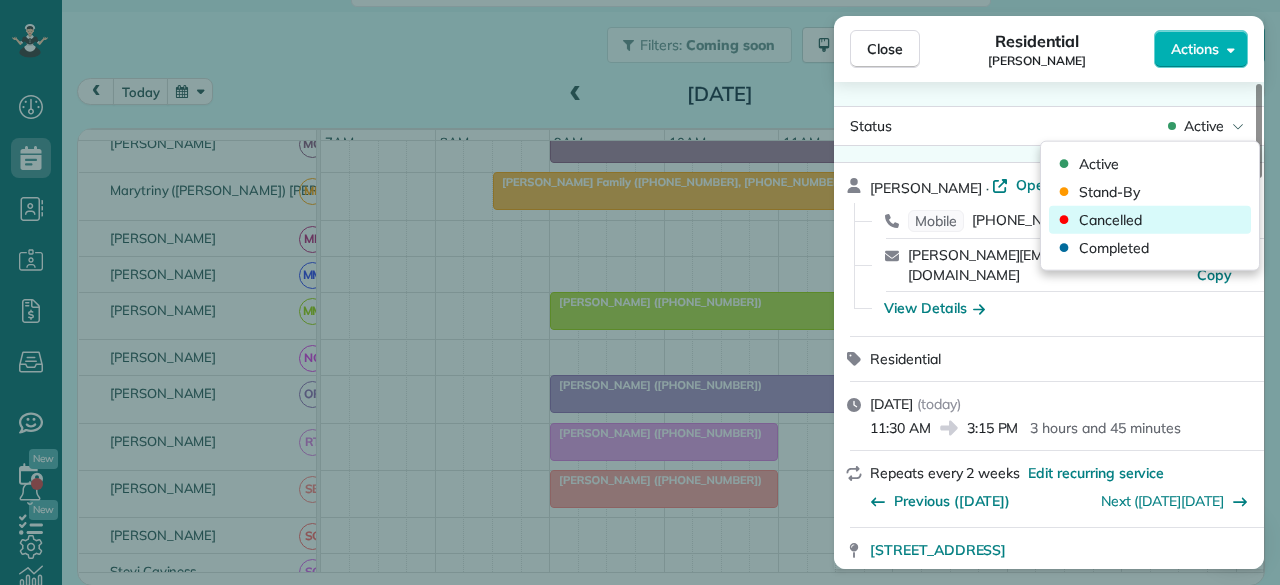 click on "Cancelled" at bounding box center [1110, 220] 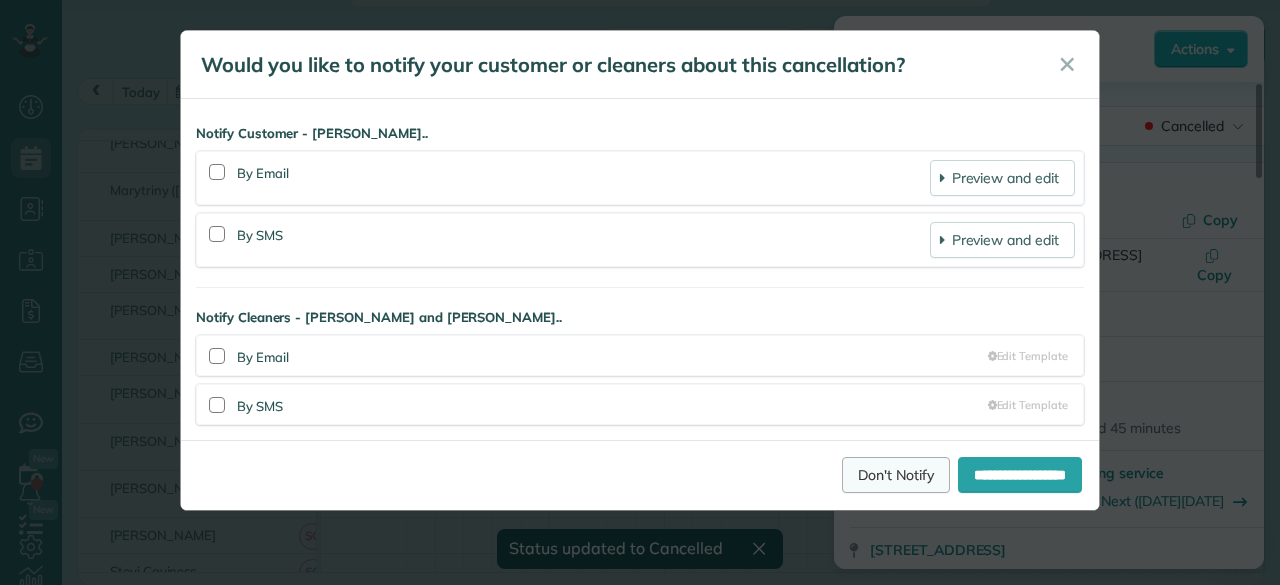 click on "Don't Notify" at bounding box center (896, 475) 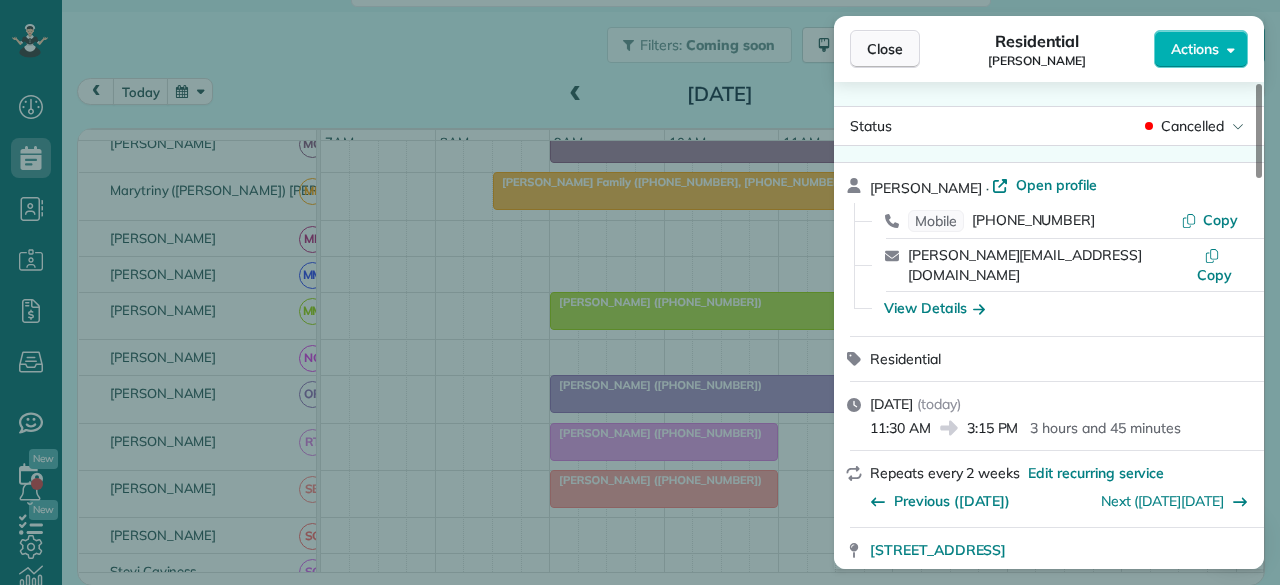 click on "Close" at bounding box center (885, 49) 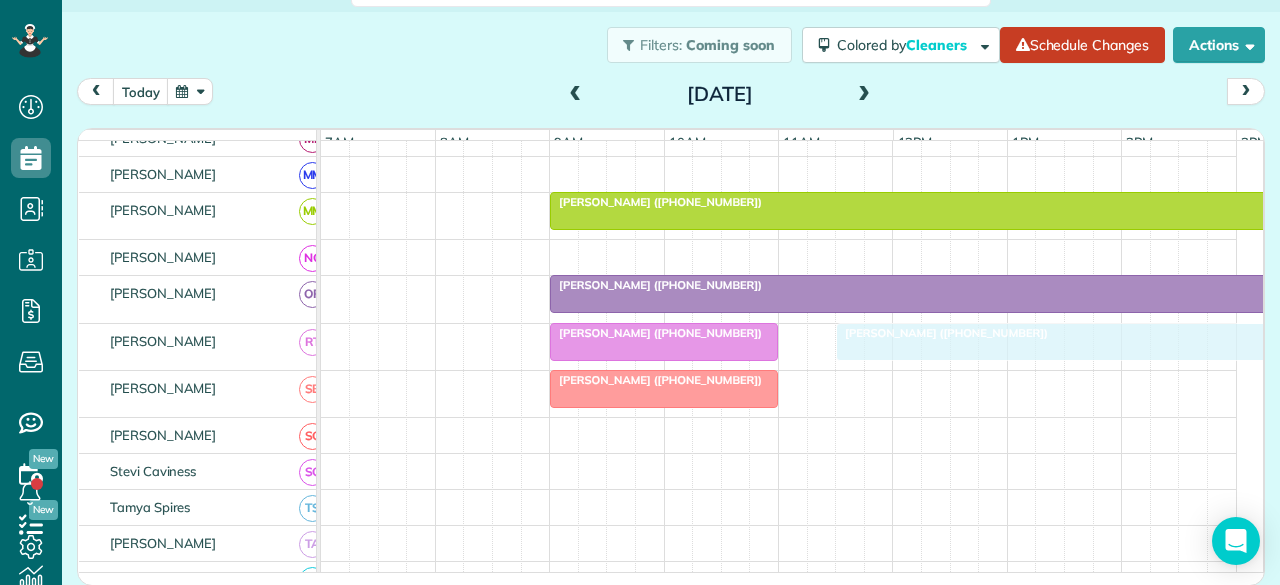 drag, startPoint x: 717, startPoint y: 244, endPoint x: 1008, endPoint y: 353, distance: 310.74426 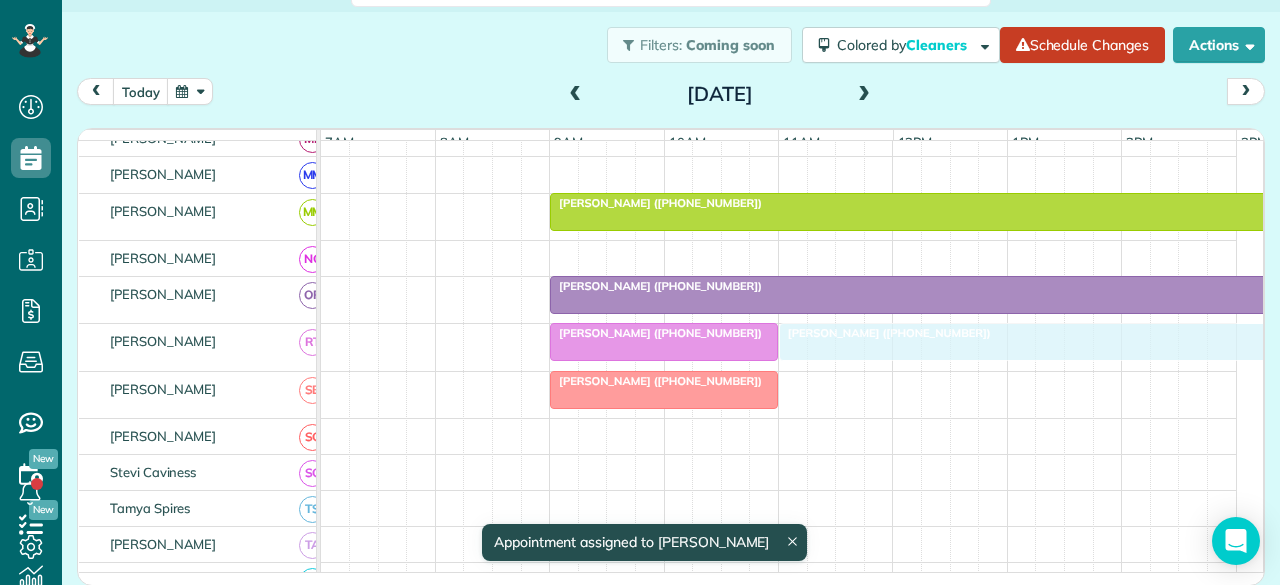 drag, startPoint x: 1066, startPoint y: 341, endPoint x: 1009, endPoint y: 344, distance: 57.07889 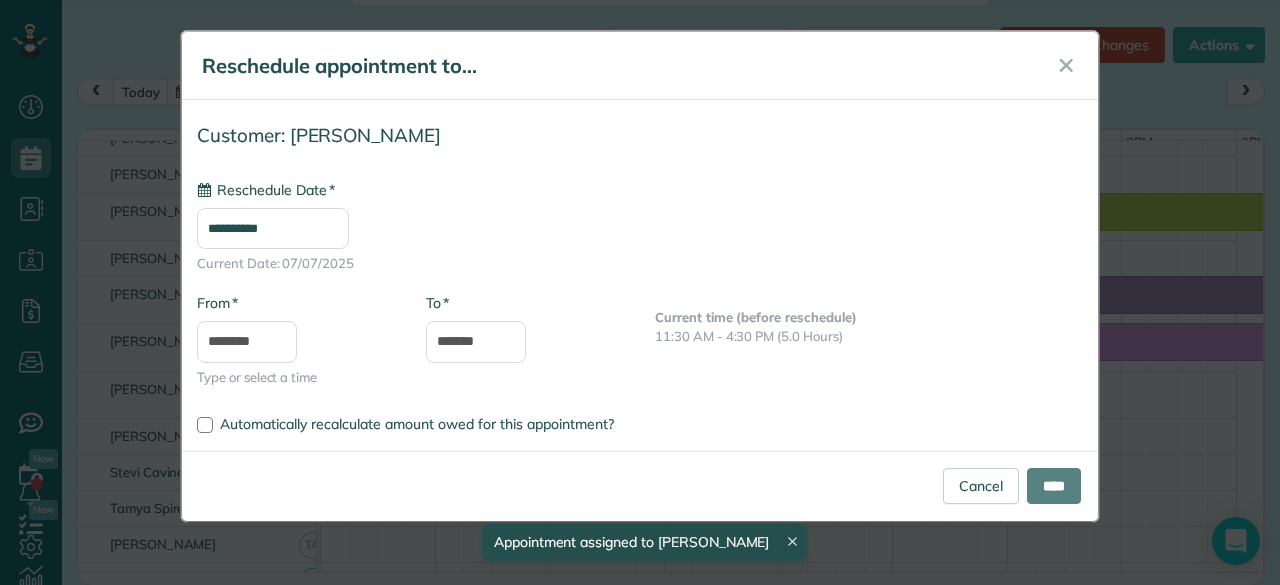 type on "**********" 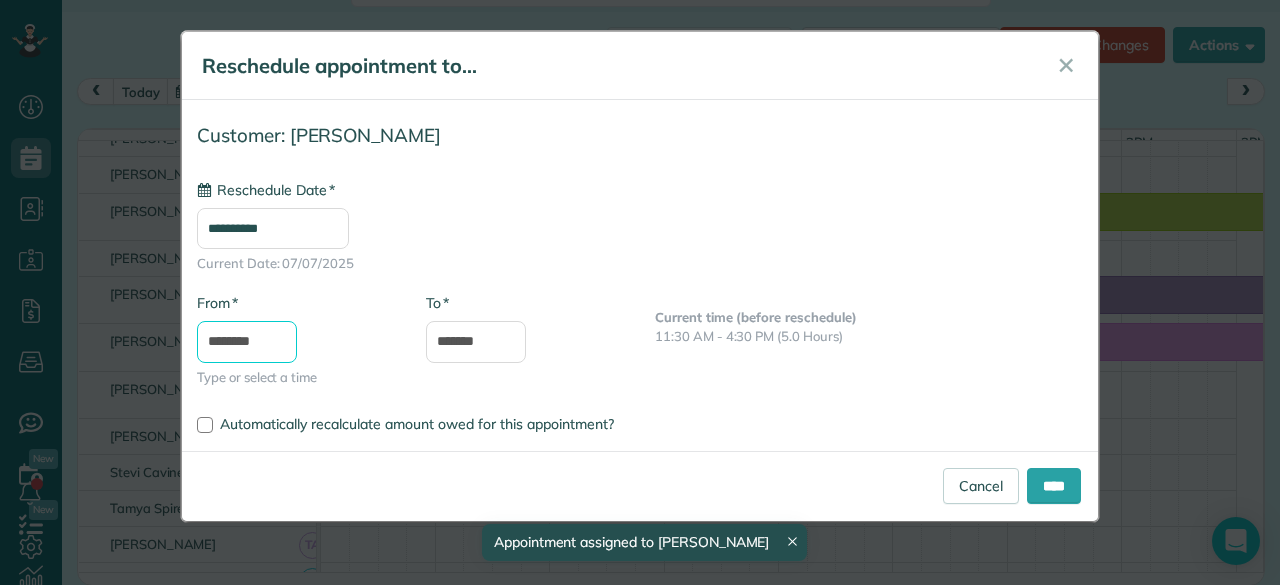 click on "********" at bounding box center (247, 342) 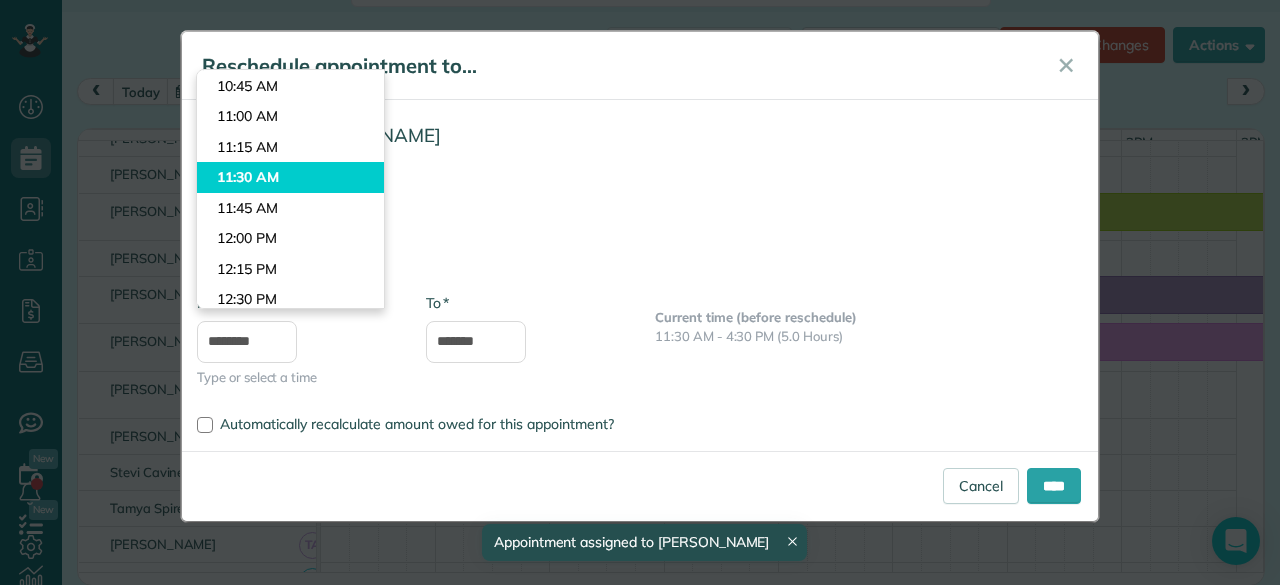 type on "********" 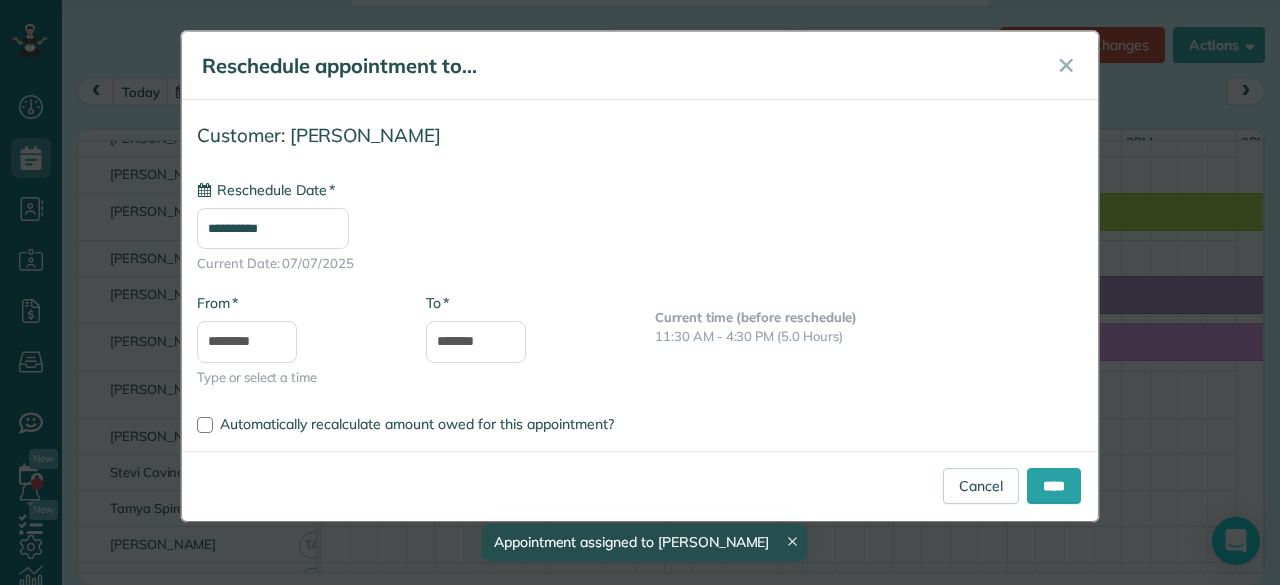 click on "Dashboard
Scheduling
Calendar View
List View
Dispatch View - Weekly scheduling (Beta)" at bounding box center [640, 292] 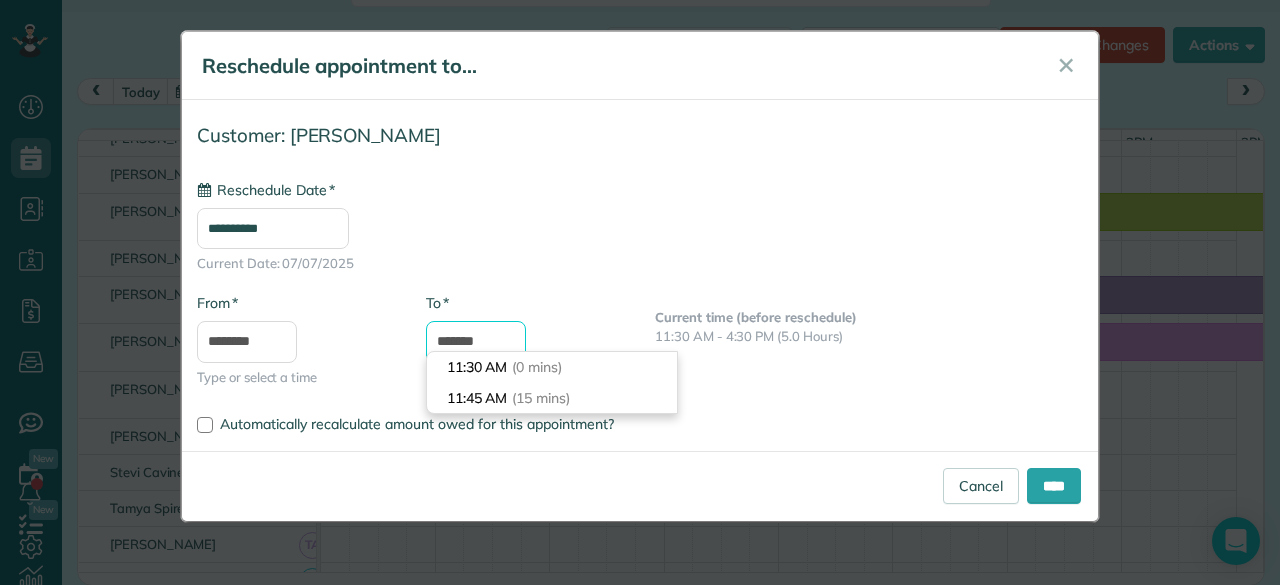 drag, startPoint x: 468, startPoint y: 341, endPoint x: 404, endPoint y: 341, distance: 64 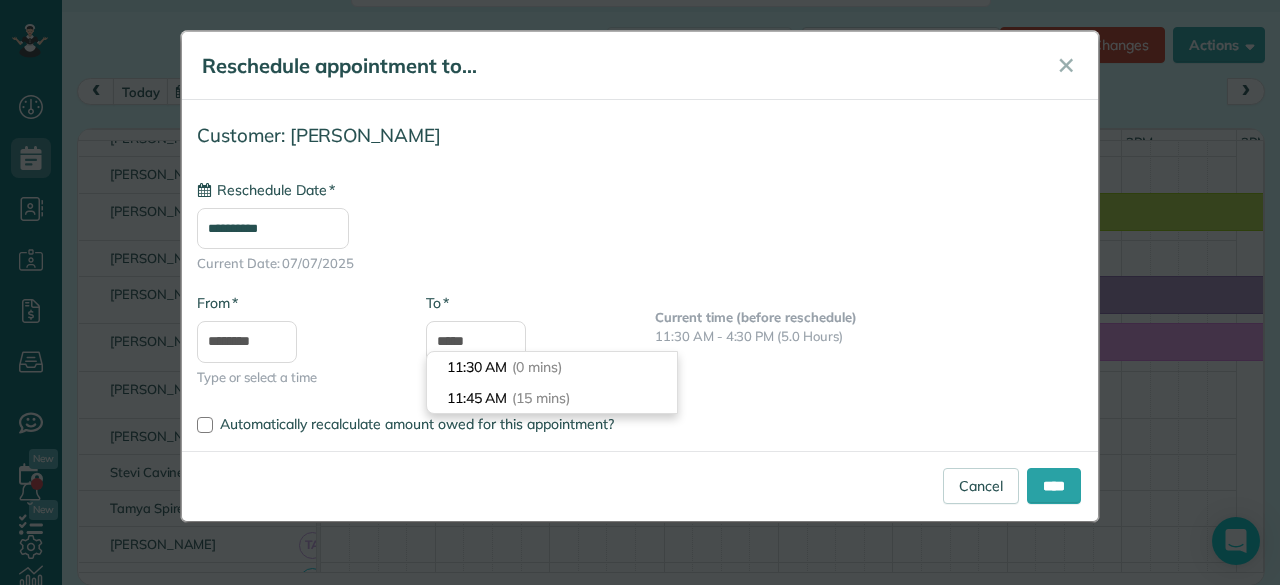 type on "*******" 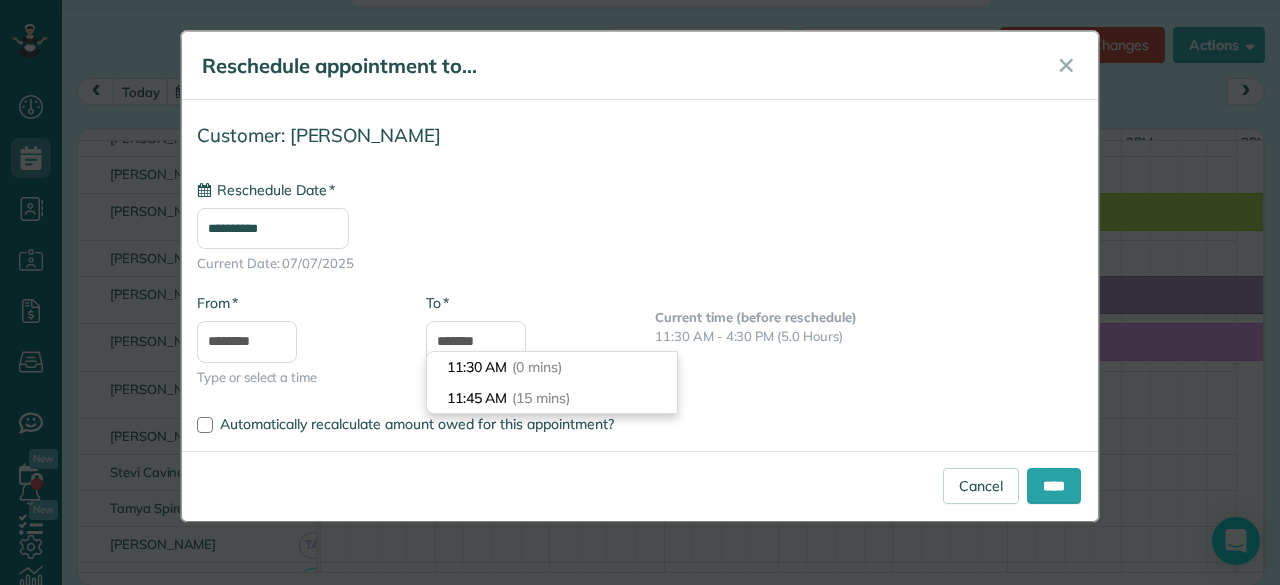 click on "**********" at bounding box center [640, 226] 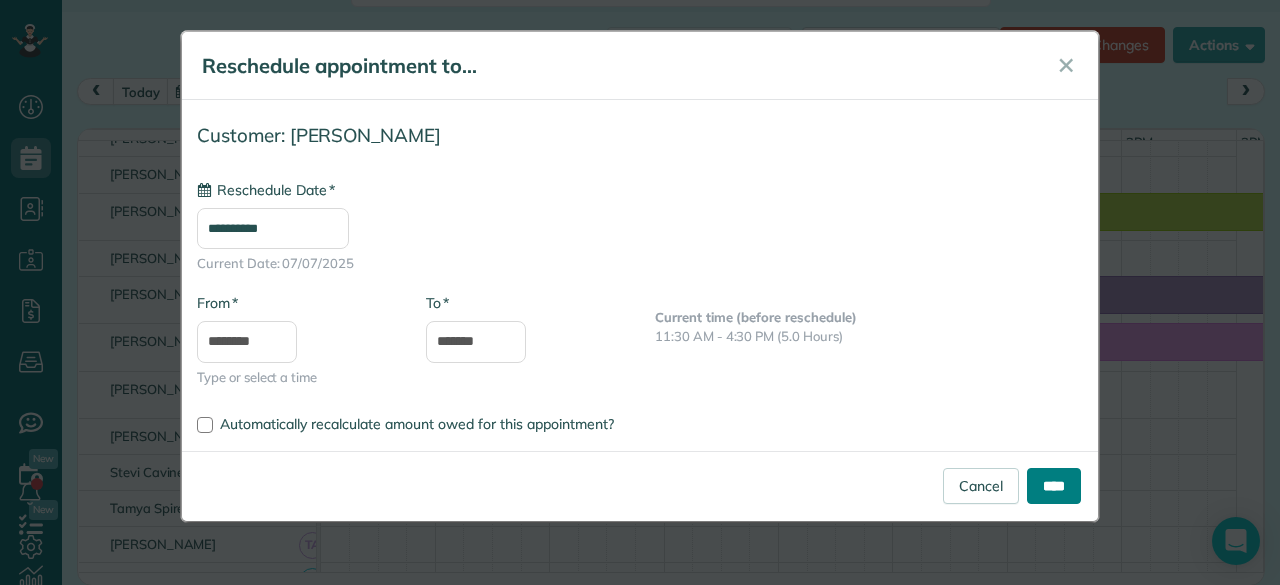 click on "****" at bounding box center [1054, 486] 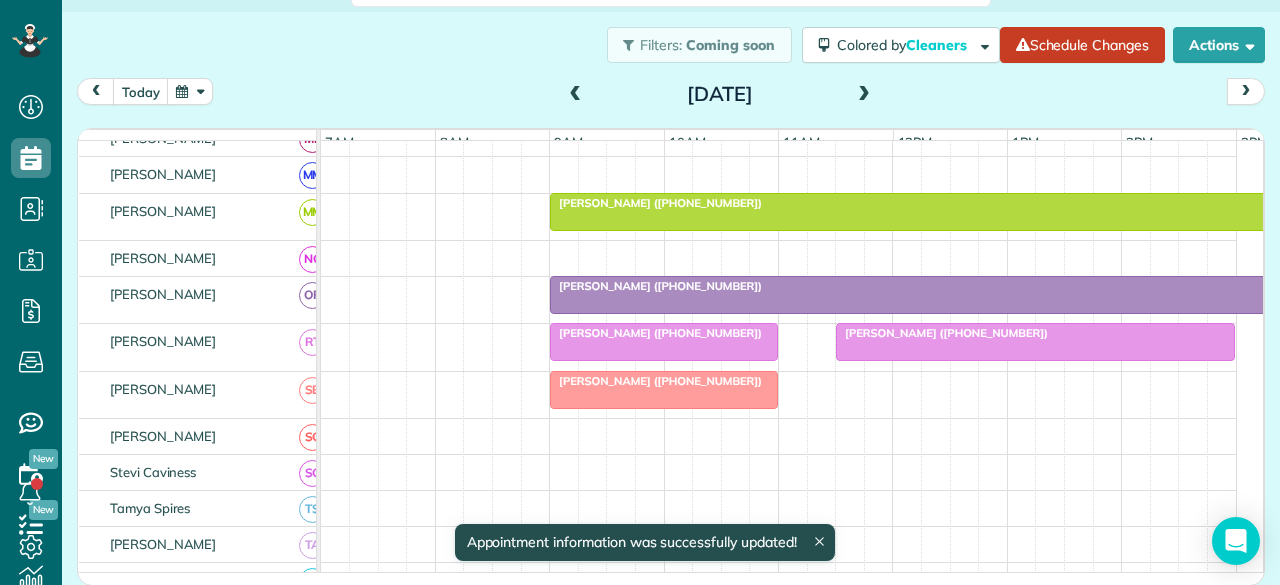 click on "[PERSON_NAME] ([PHONE_NUMBER])" at bounding box center [942, 333] 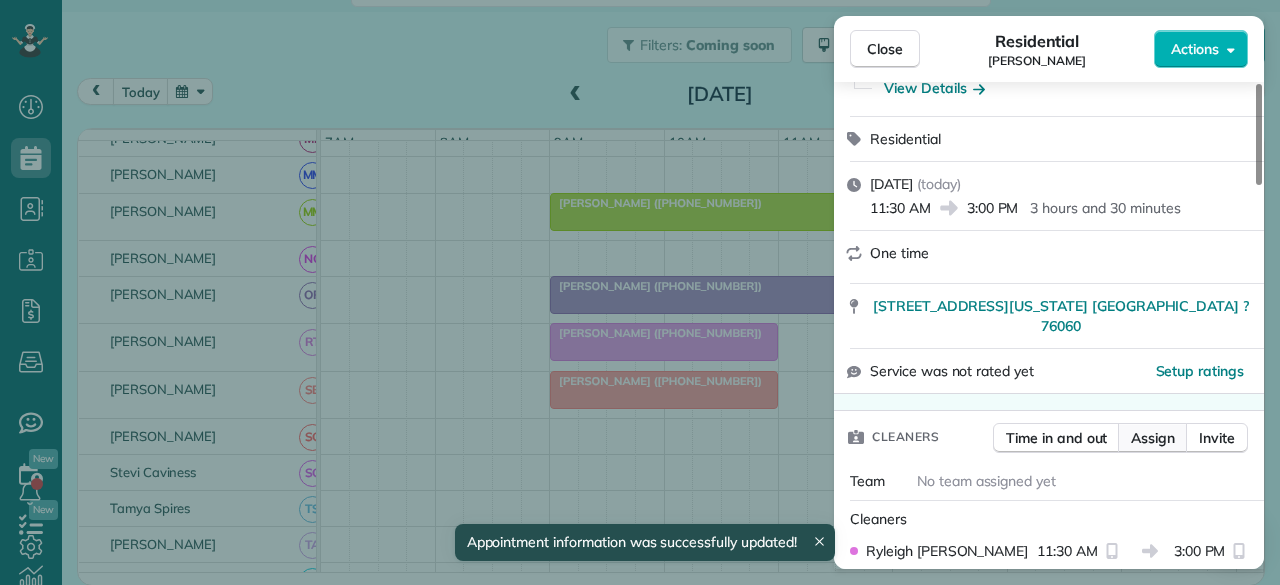 click on "Assign" at bounding box center (1153, 438) 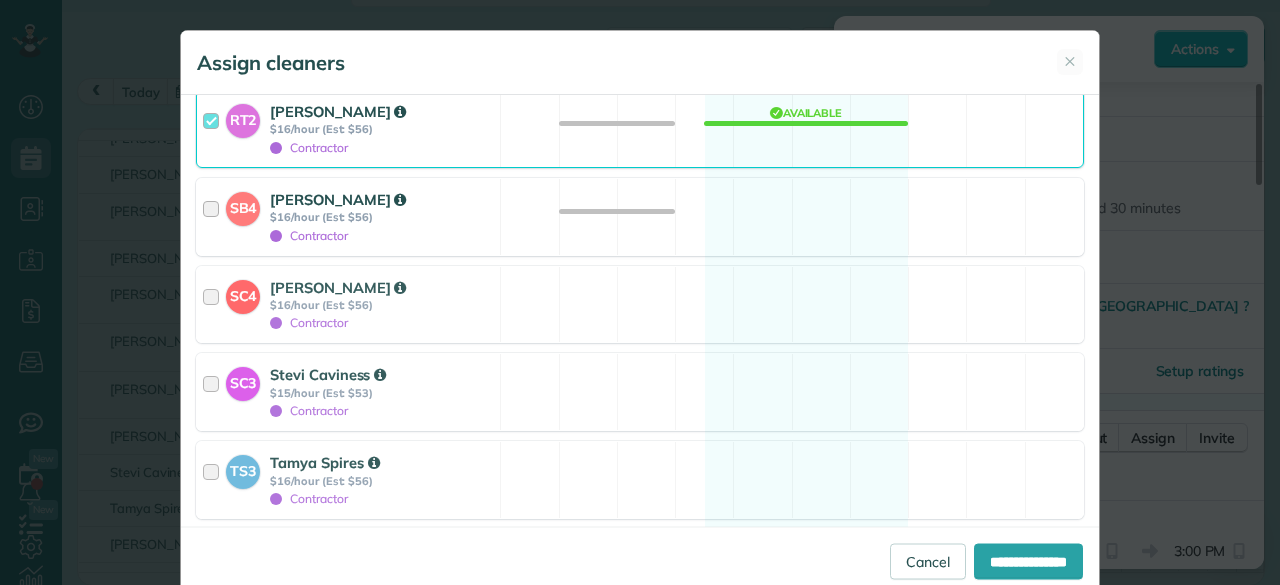 click on "Contractor" at bounding box center (309, 235) 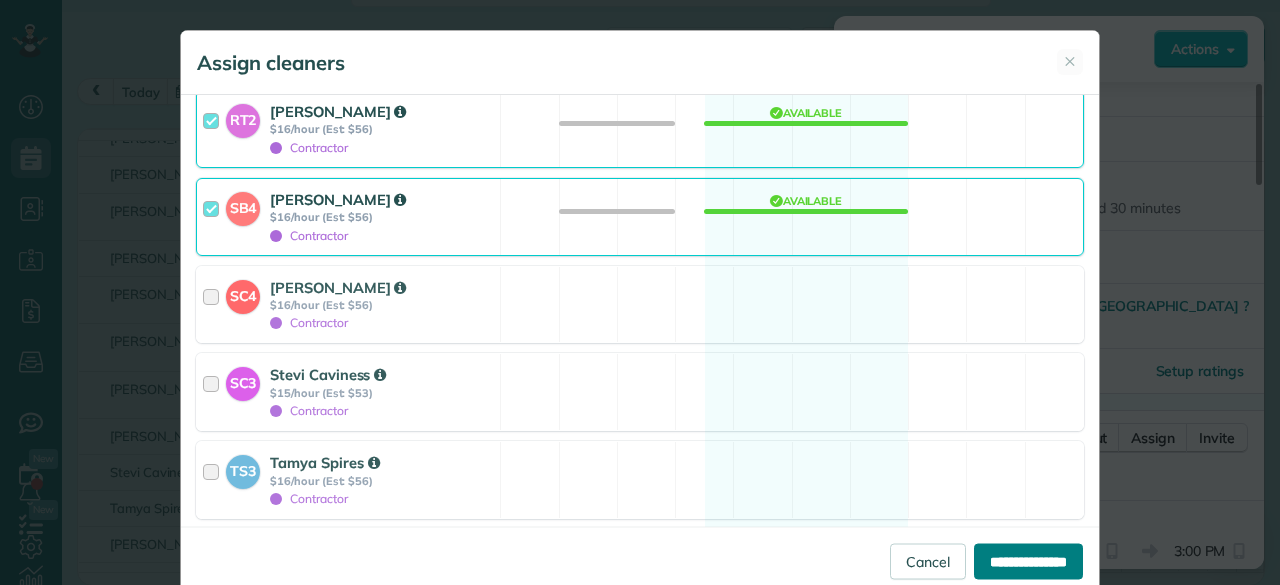 click on "**********" at bounding box center [1028, 561] 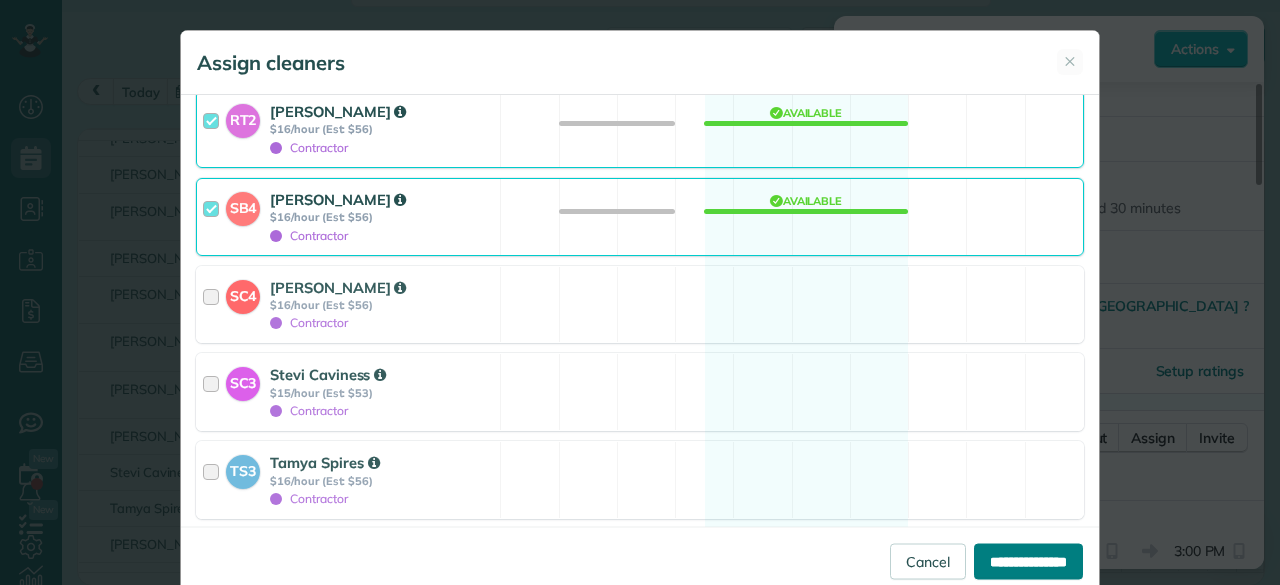 type on "**********" 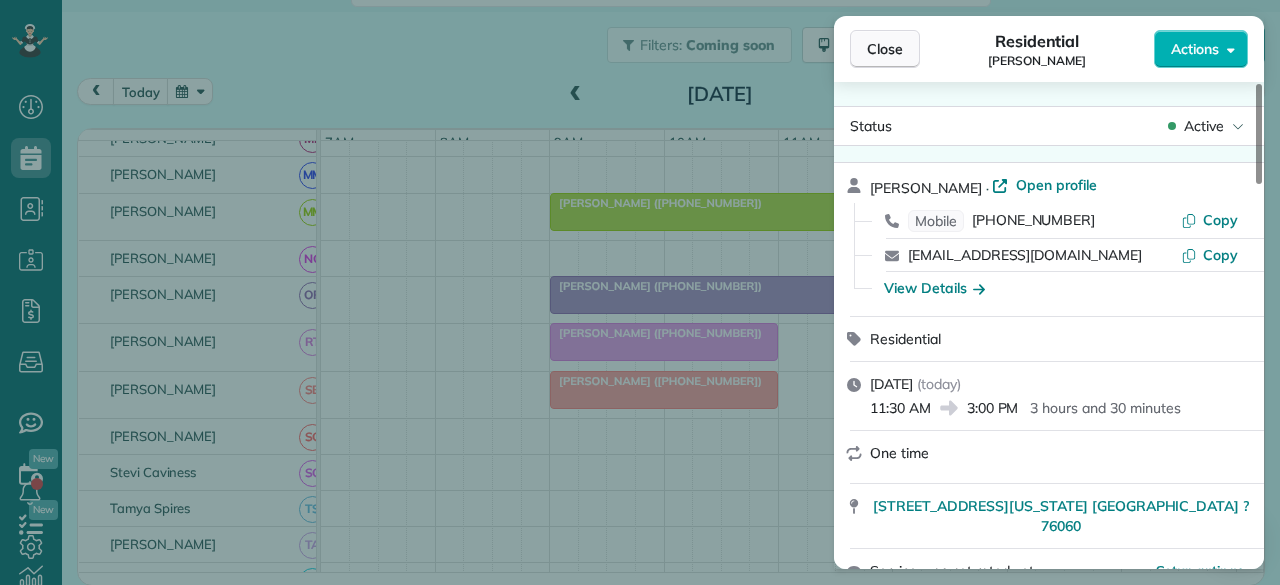 click on "Close" at bounding box center (885, 49) 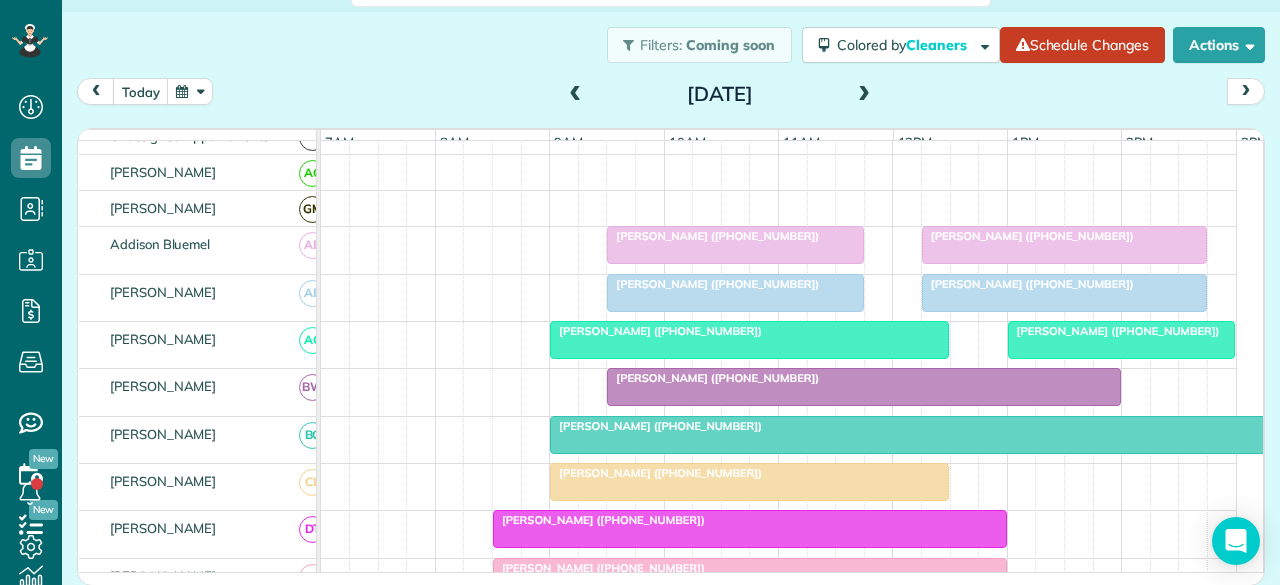 scroll, scrollTop: 100, scrollLeft: 111, axis: both 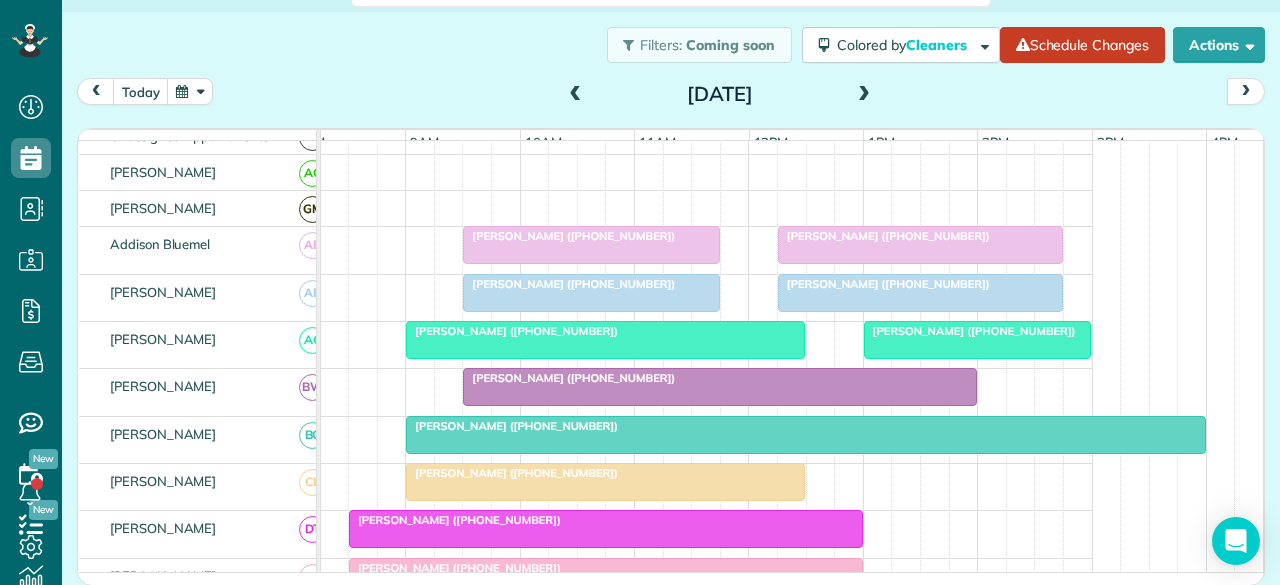 click on "[PERSON_NAME] ([PHONE_NUMBER])" at bounding box center [970, 331] 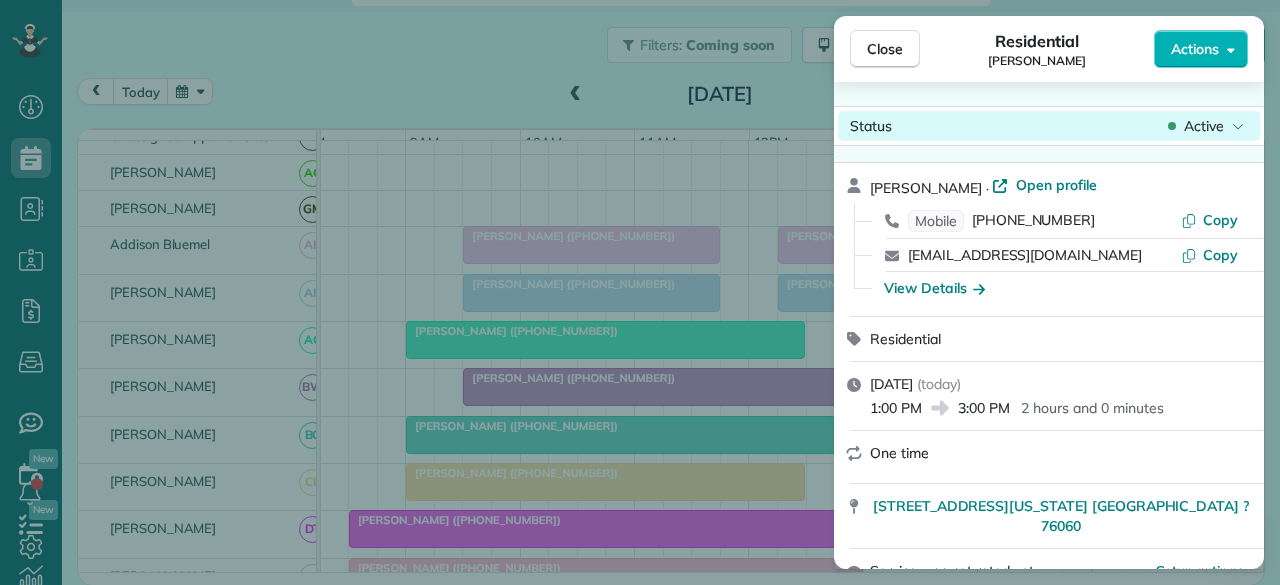click on "Active" at bounding box center (1206, 126) 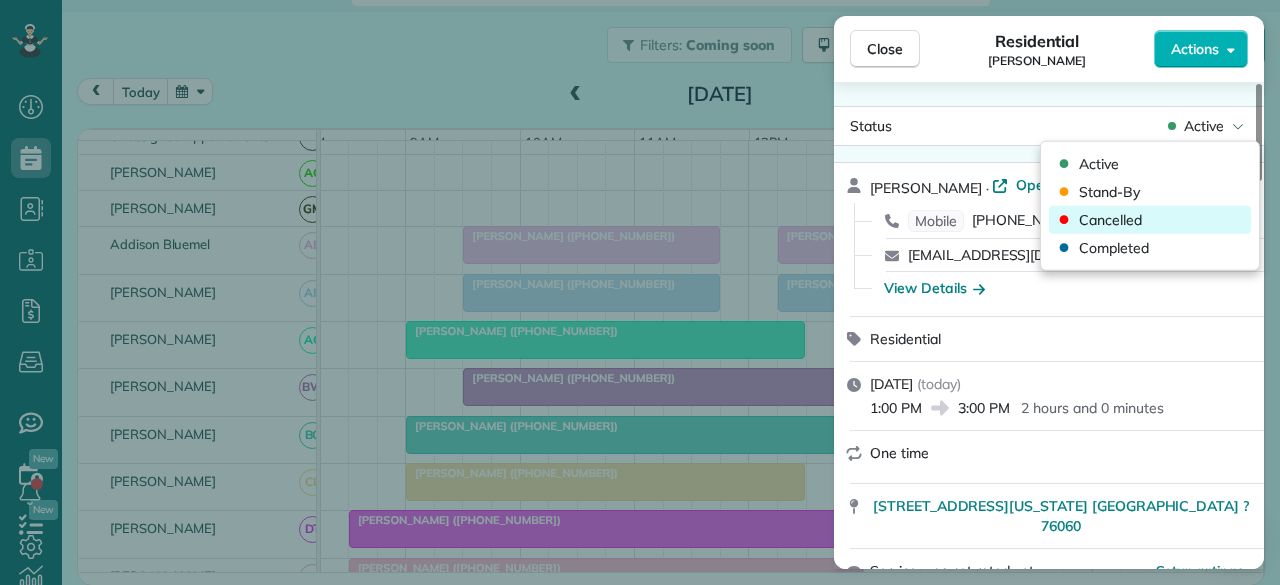 click on "Cancelled" at bounding box center [1150, 220] 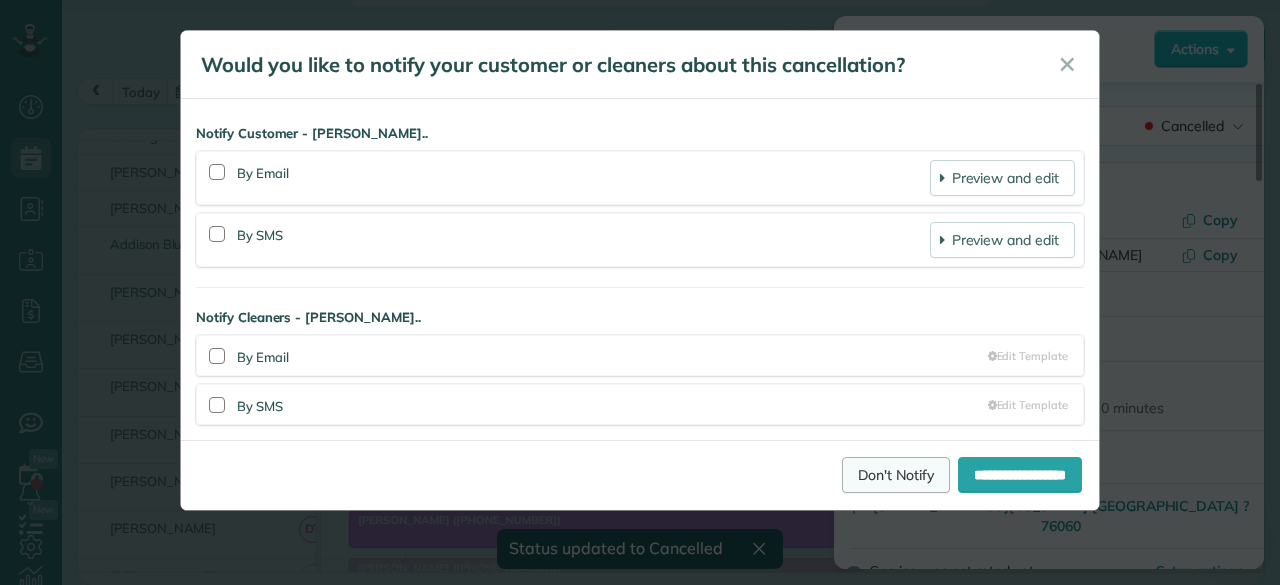 click on "Don't Notify" at bounding box center (896, 475) 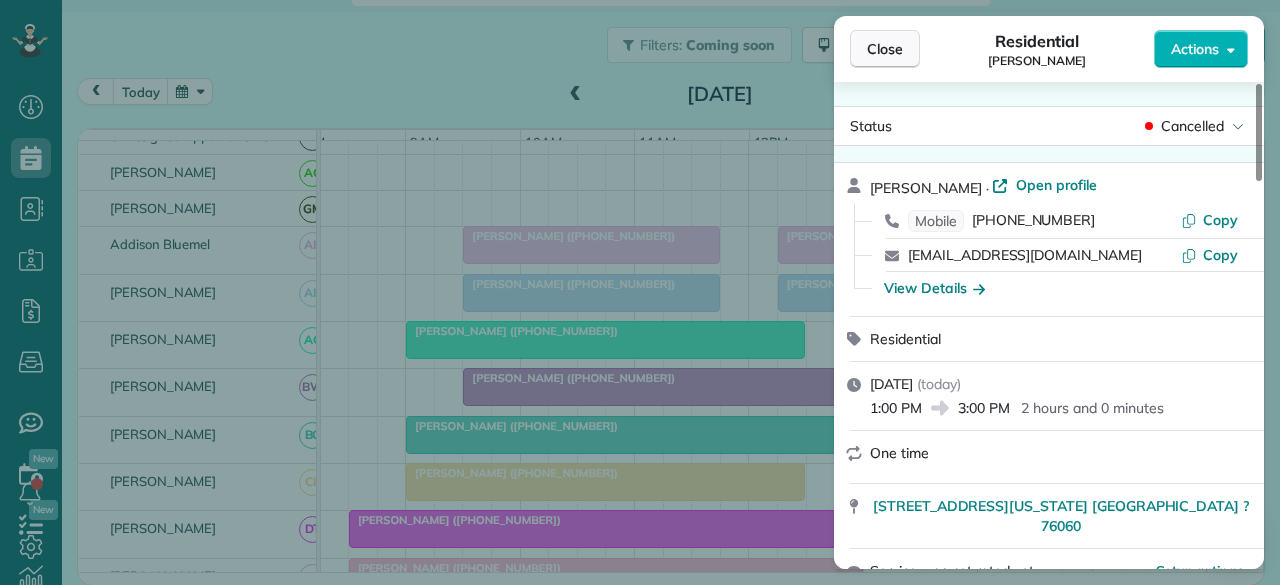 click on "Close" at bounding box center [885, 49] 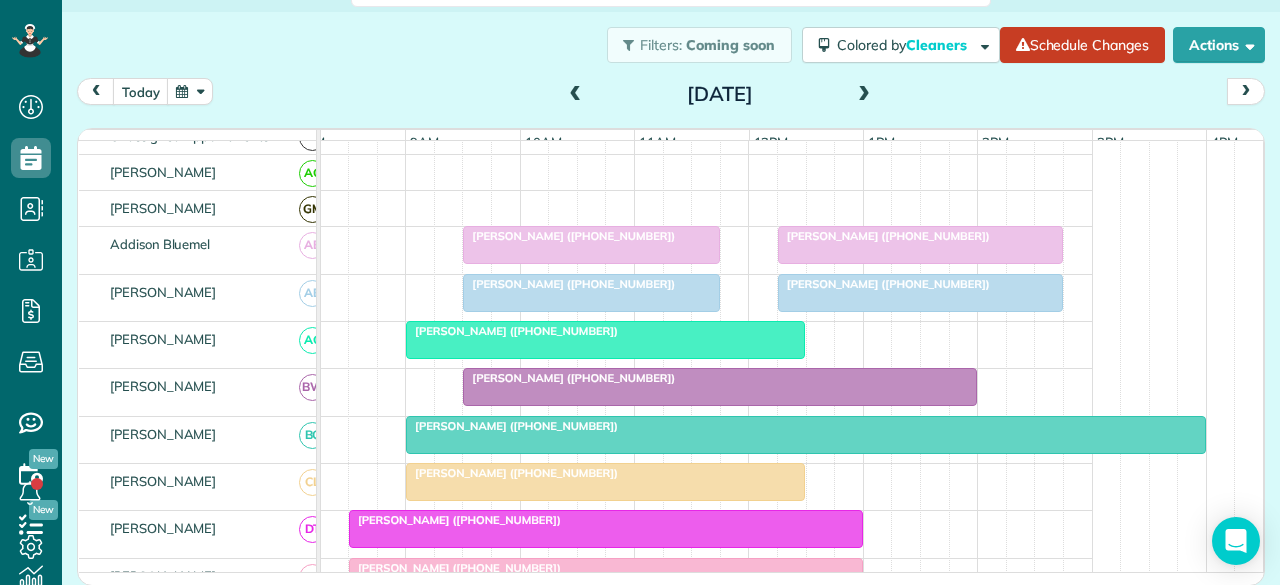 scroll, scrollTop: 178, scrollLeft: 144, axis: both 